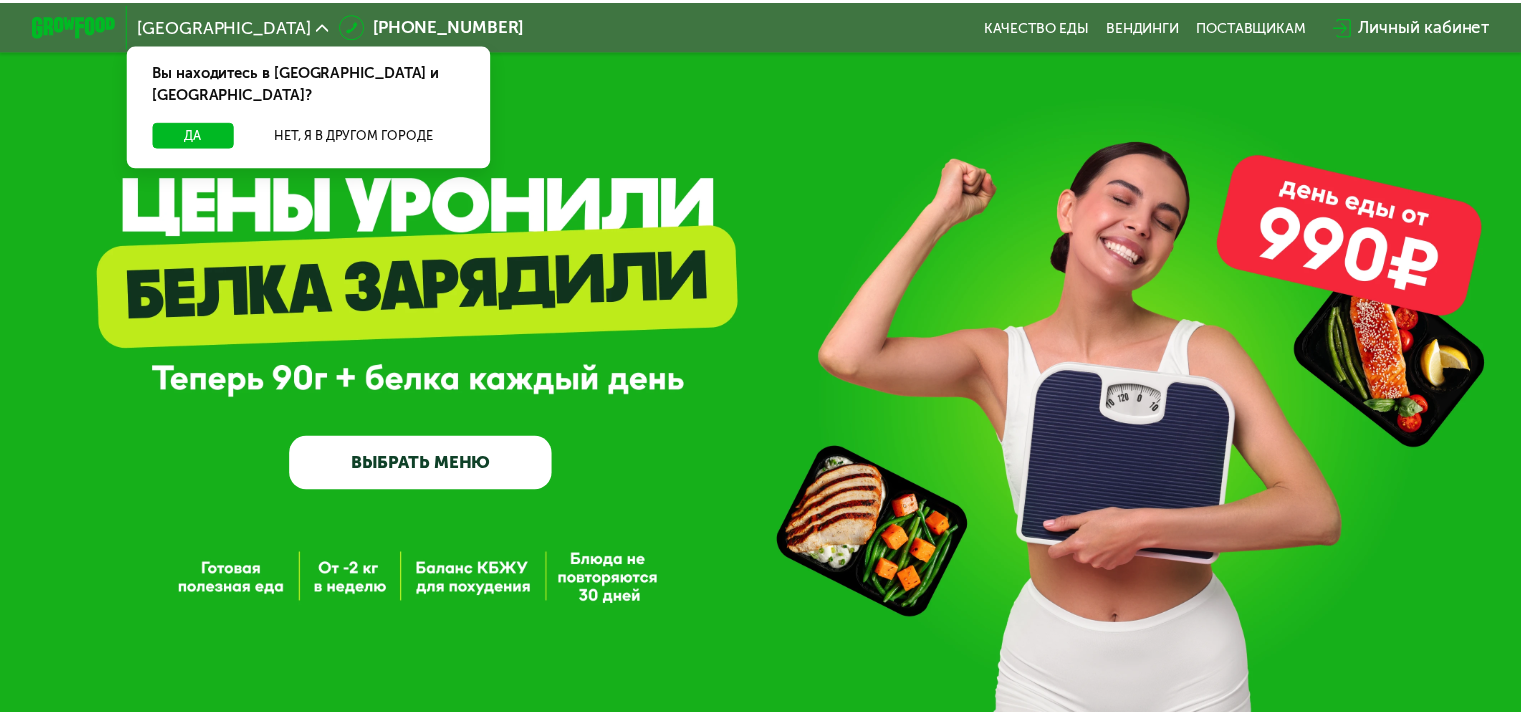 scroll, scrollTop: 0, scrollLeft: 0, axis: both 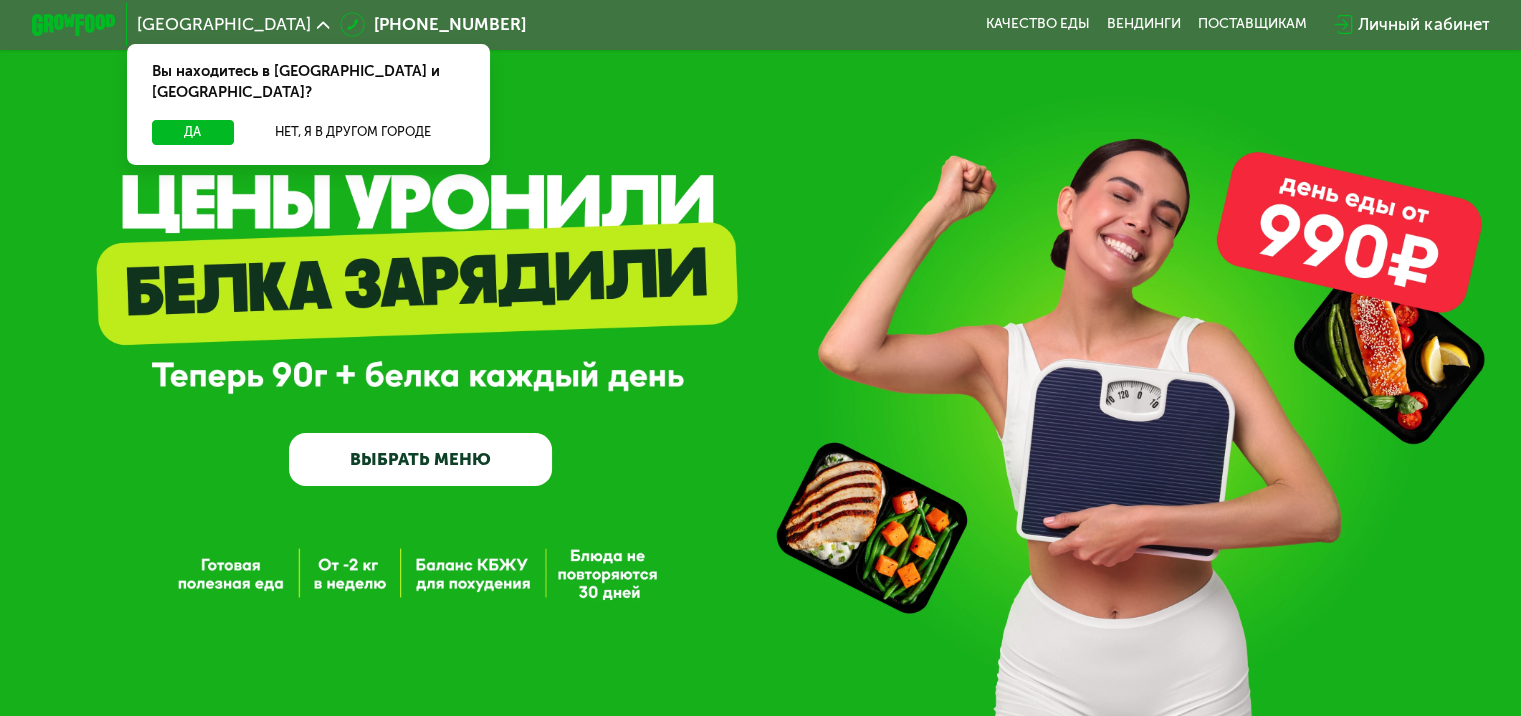 click on "ВЫБРАТЬ МЕНЮ" at bounding box center [420, 459] 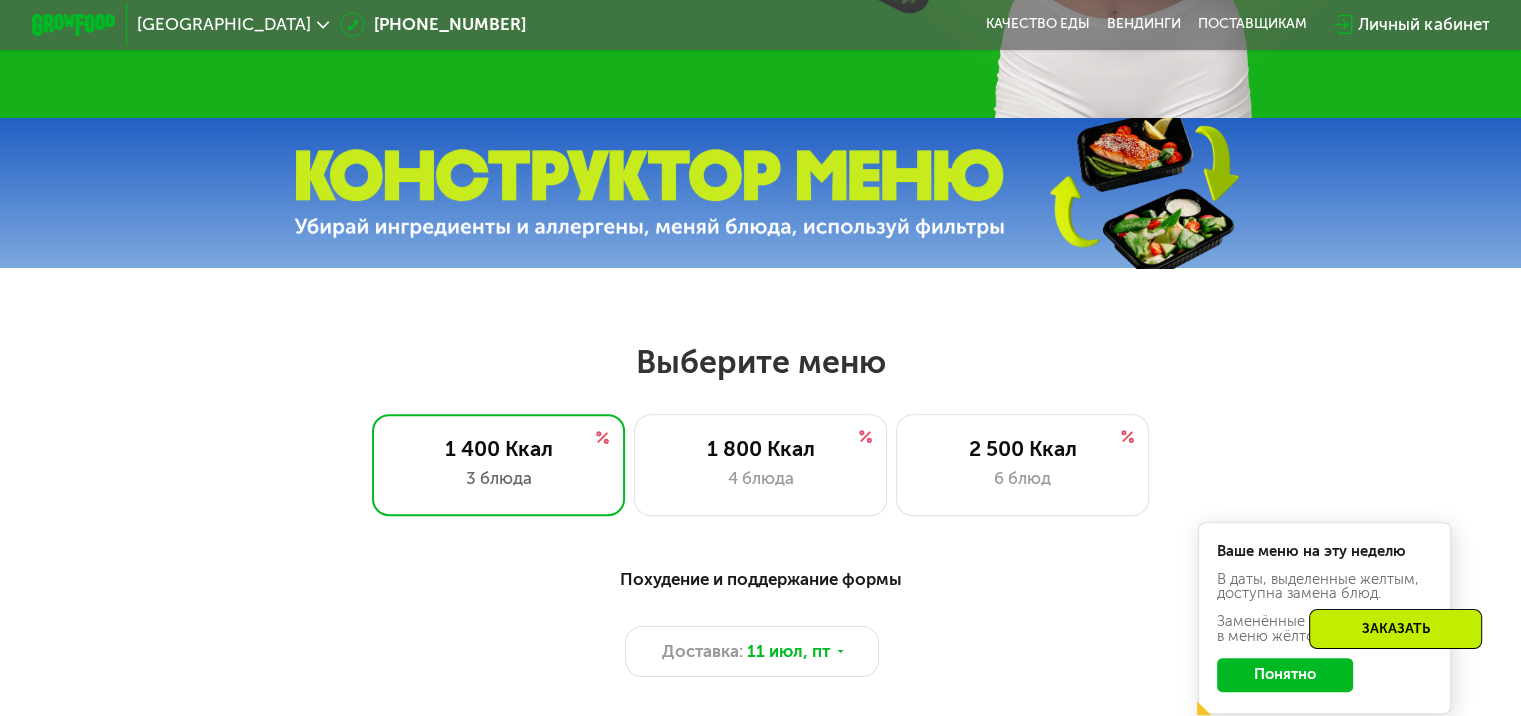 scroll, scrollTop: 800, scrollLeft: 0, axis: vertical 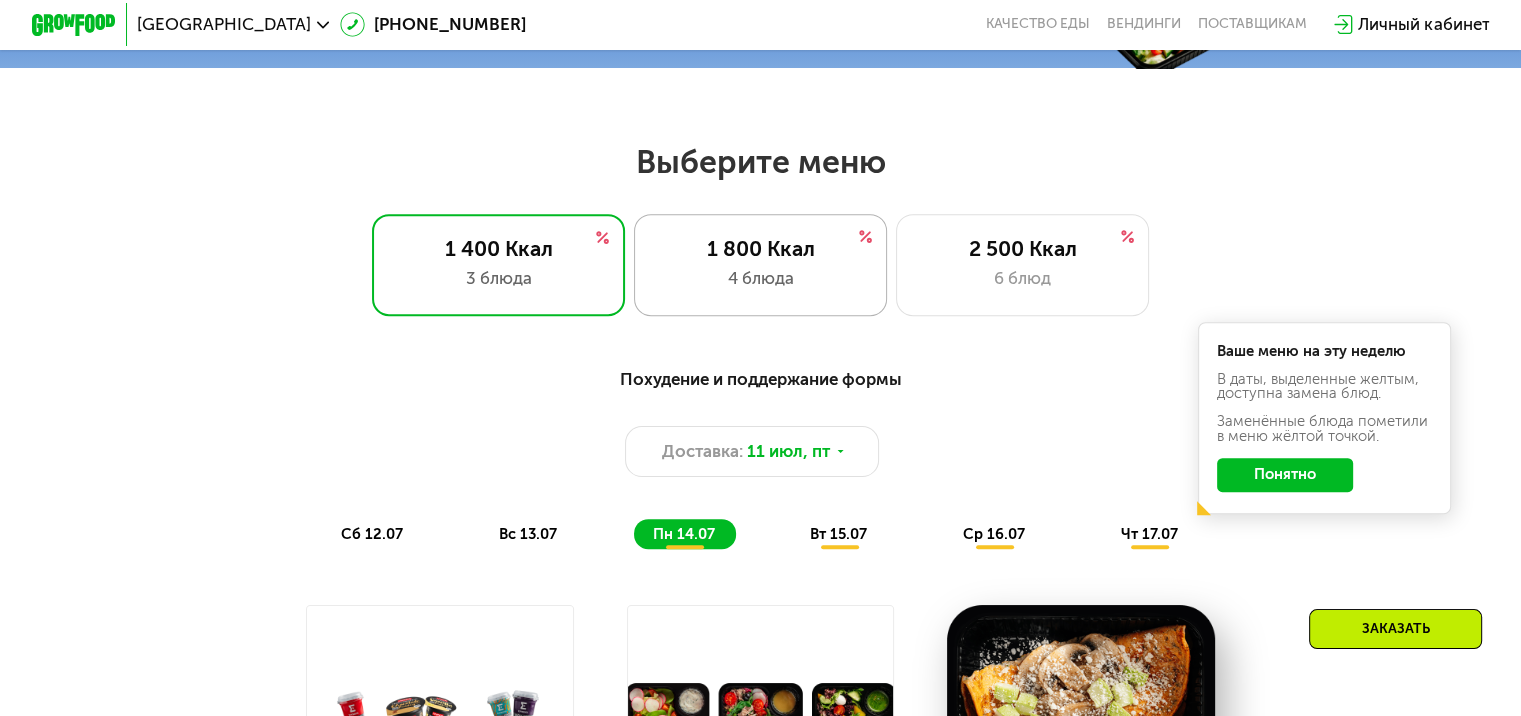 click on "4 блюда" at bounding box center (760, 278) 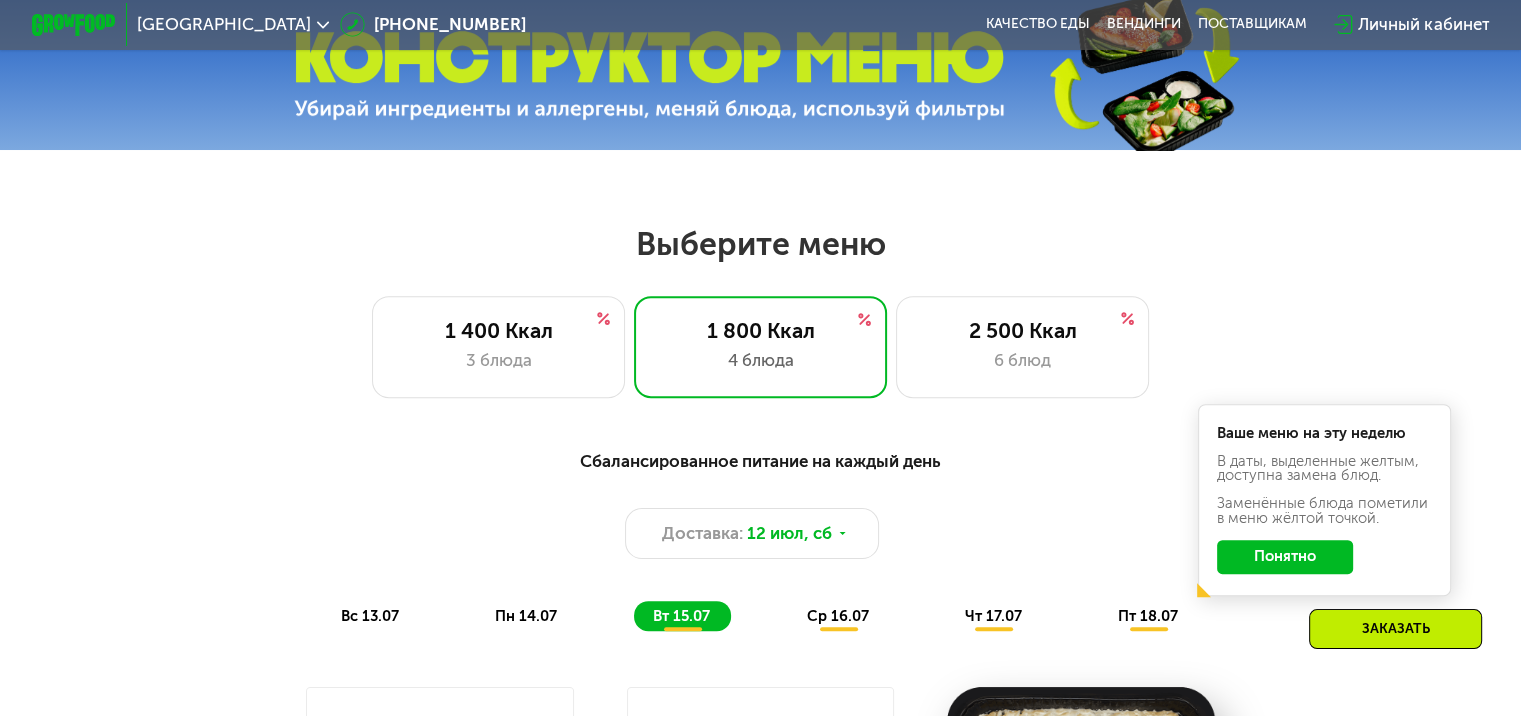 scroll, scrollTop: 800, scrollLeft: 0, axis: vertical 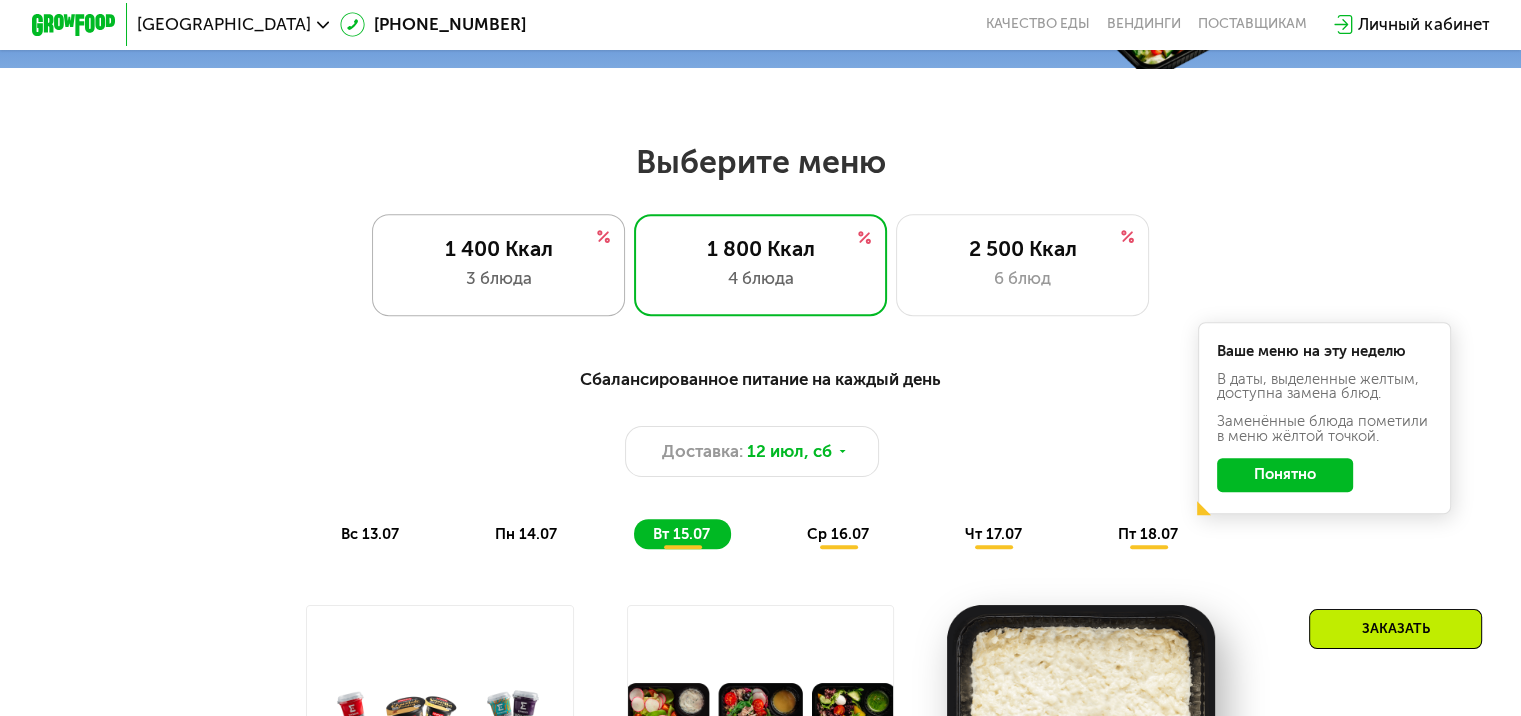 click on "3 блюда" at bounding box center [498, 278] 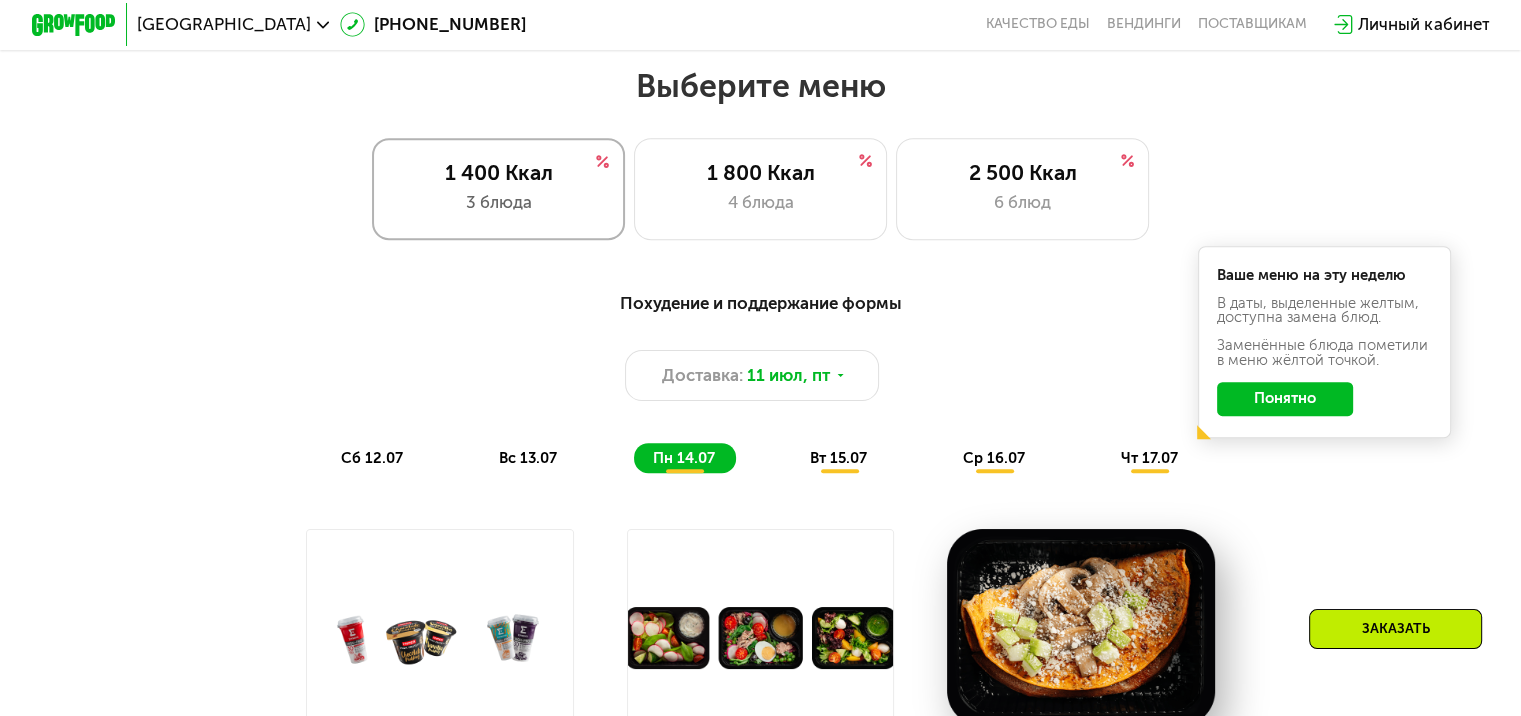 scroll, scrollTop: 1000, scrollLeft: 0, axis: vertical 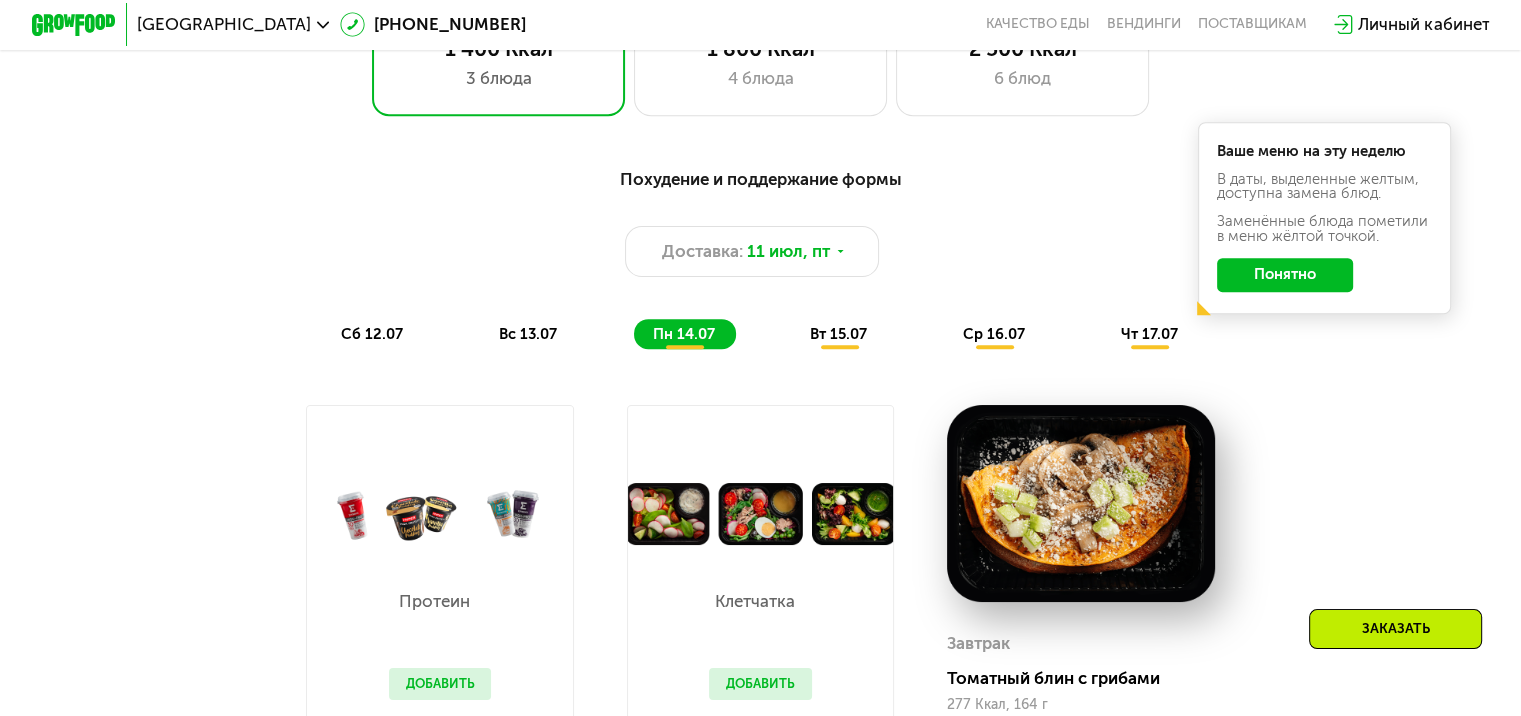 click on "вт 15.07" at bounding box center (838, 334) 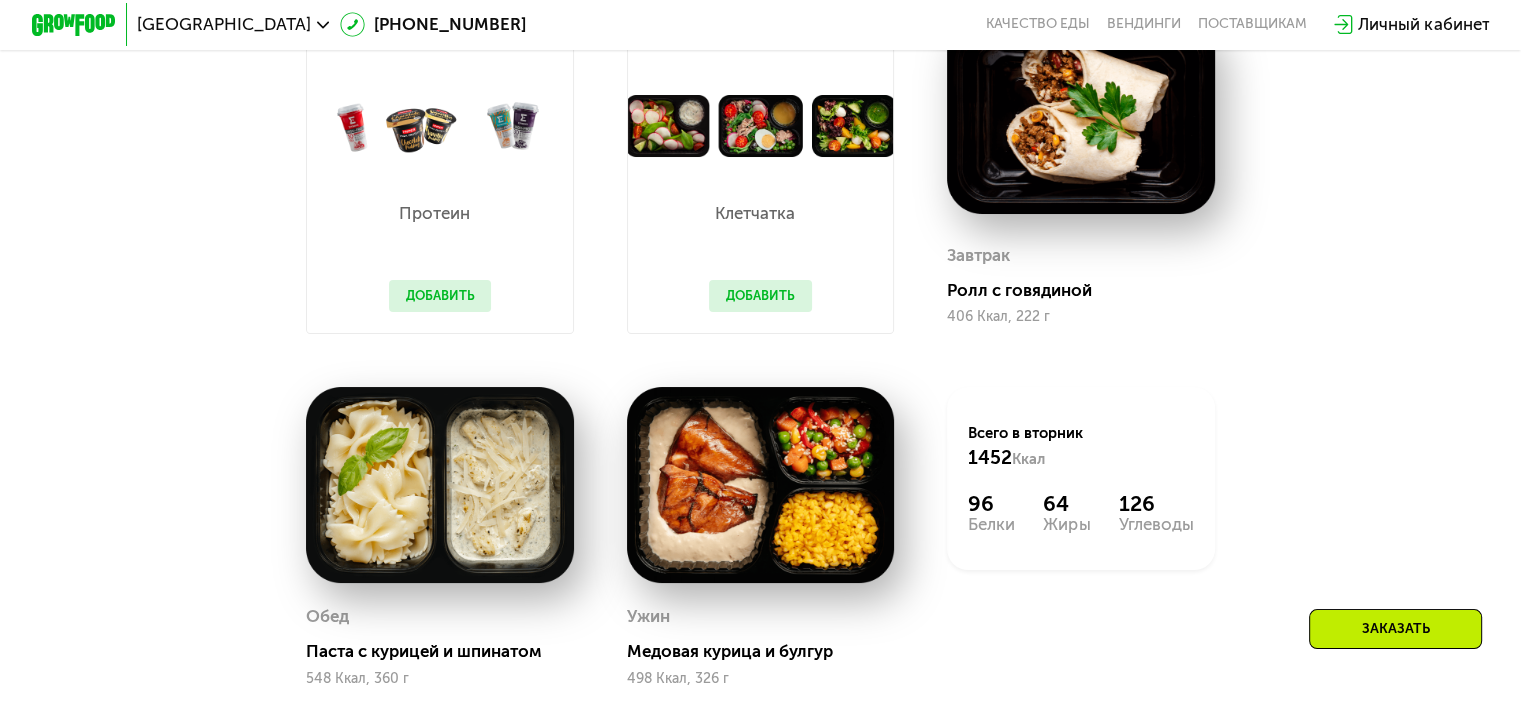 scroll, scrollTop: 1400, scrollLeft: 0, axis: vertical 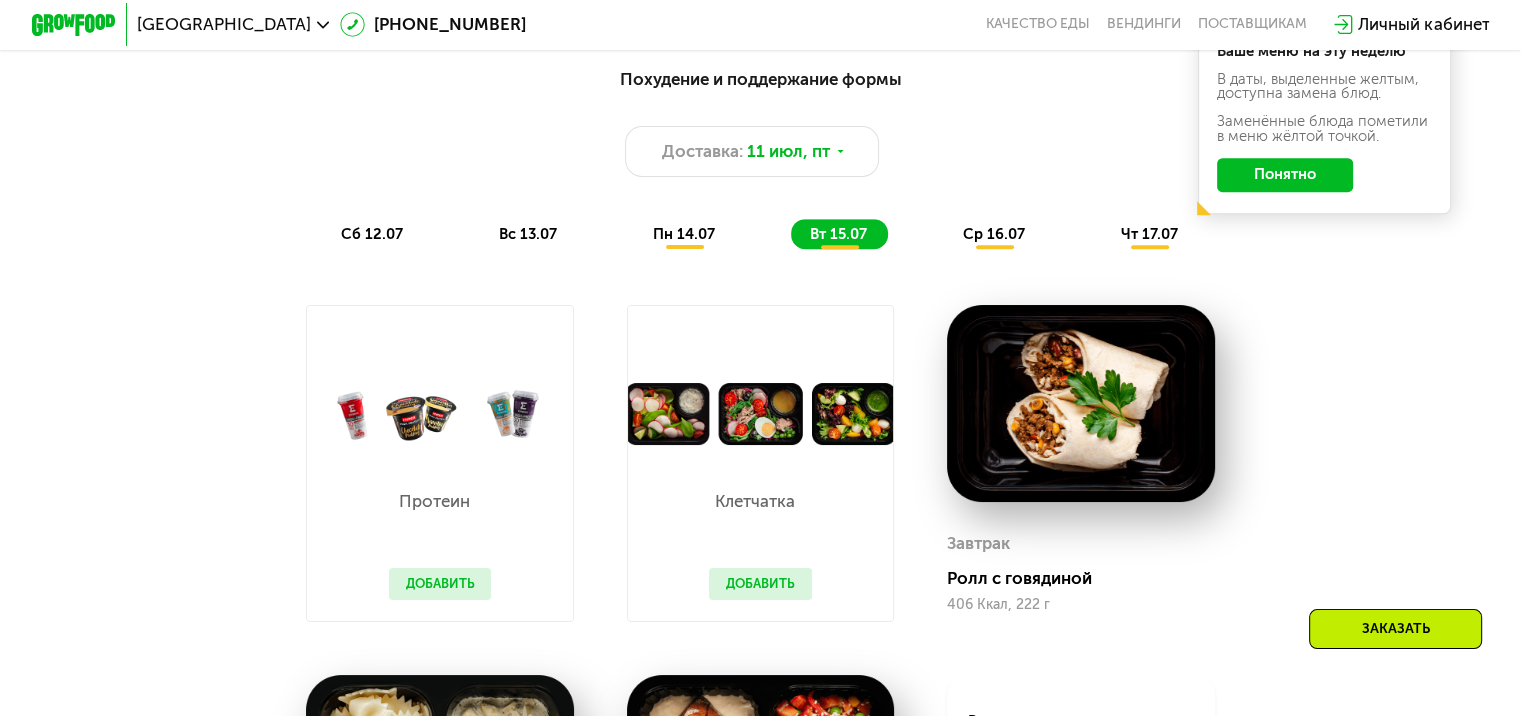 click on "ср 16.07" 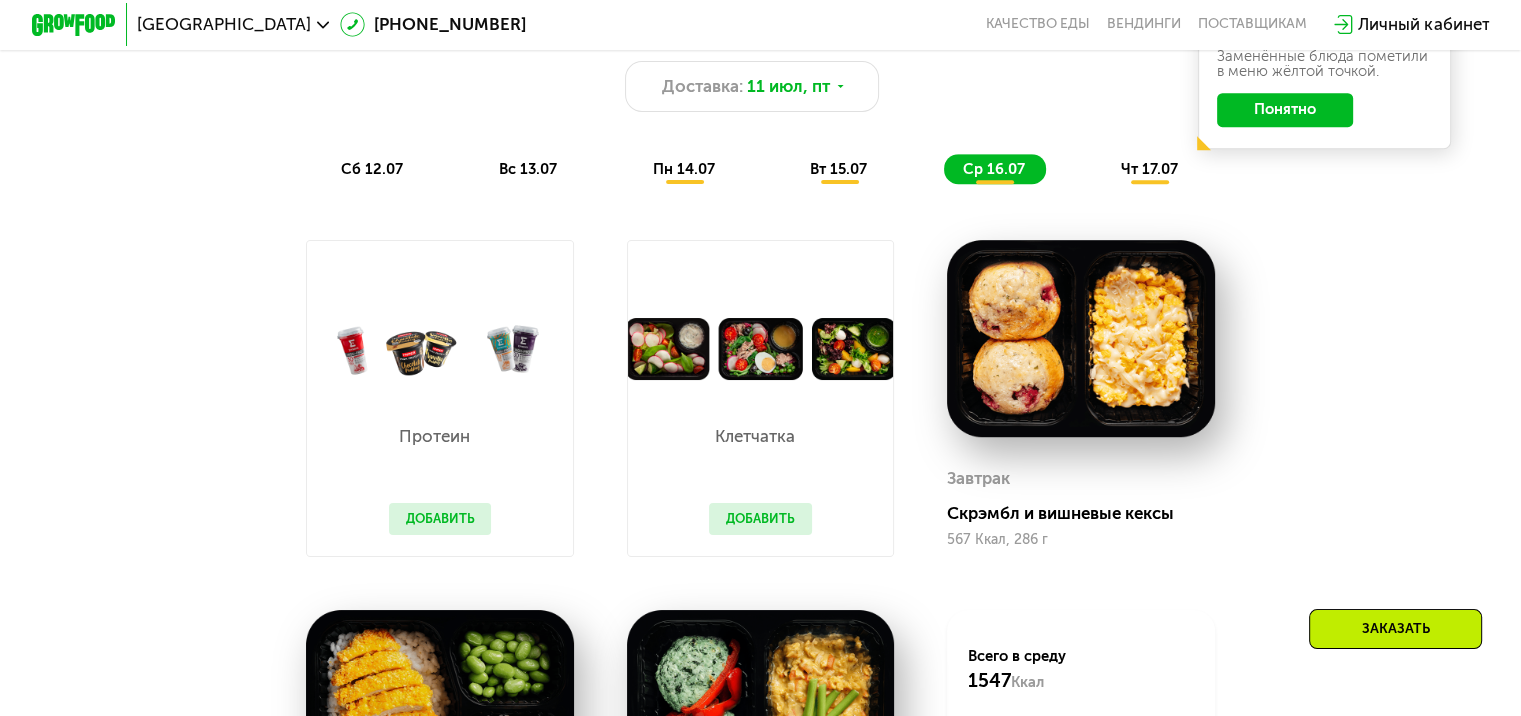 scroll, scrollTop: 1100, scrollLeft: 0, axis: vertical 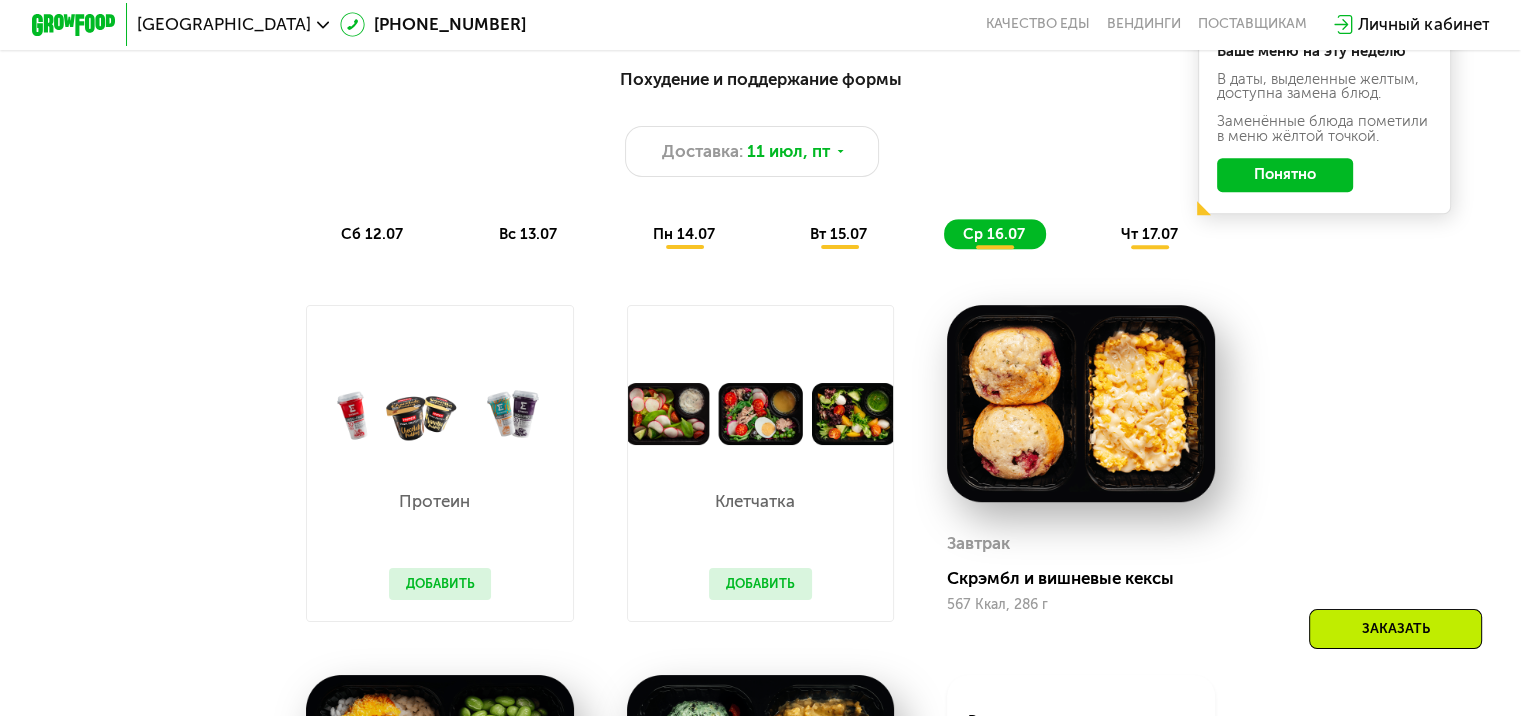 click on "сб 12.07 вс 13.07 пн 14.07 вт 15.07 ср 16.07 чт 17.07" at bounding box center (760, 234) 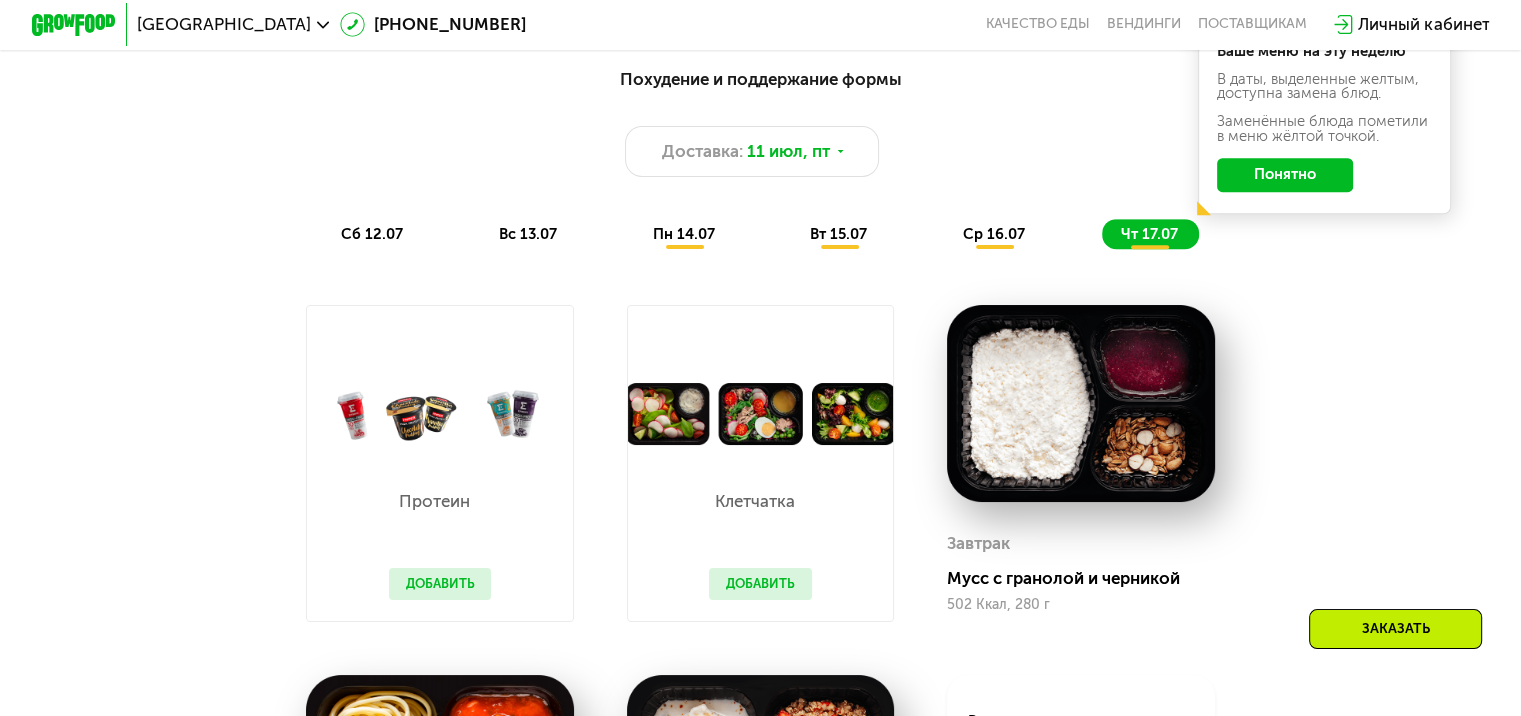 click on "чт 17.07" at bounding box center [1149, 234] 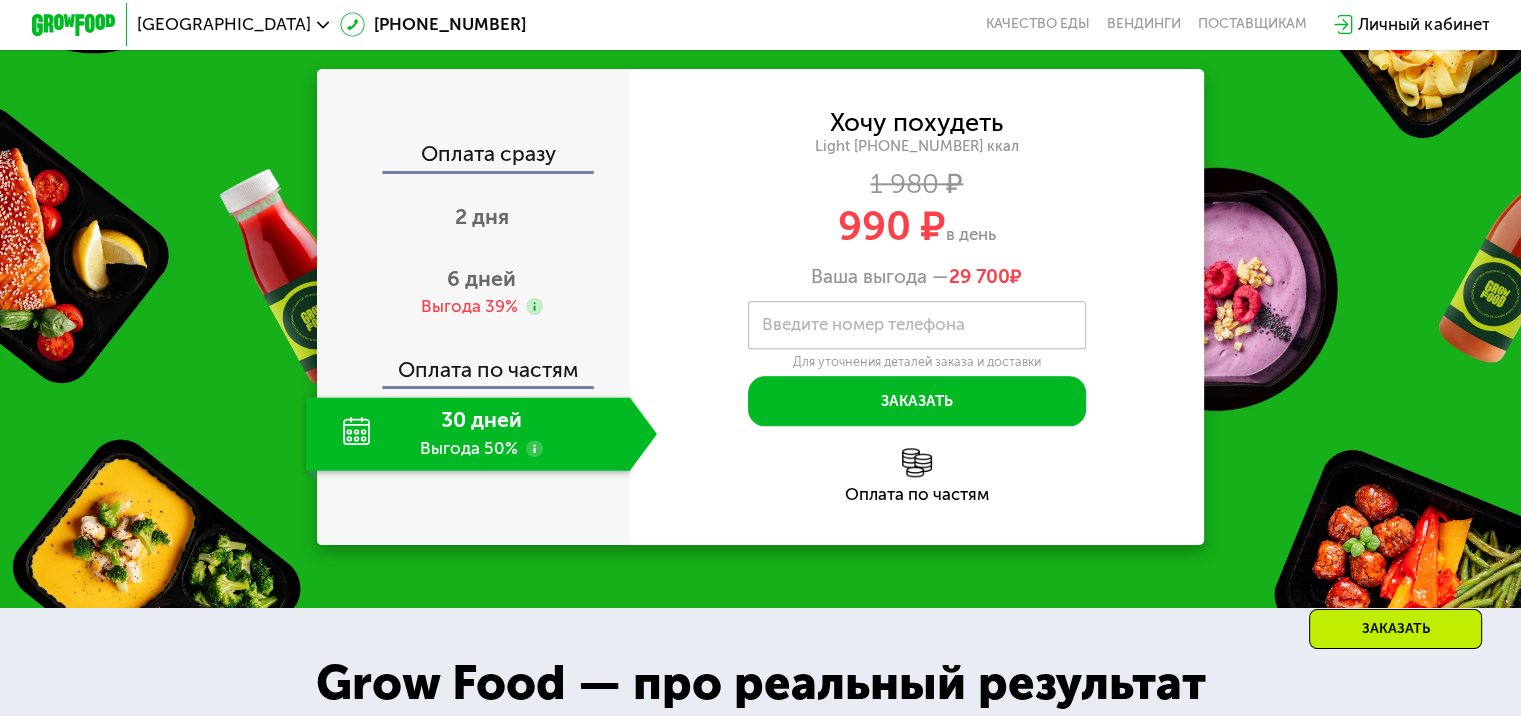scroll, scrollTop: 2300, scrollLeft: 0, axis: vertical 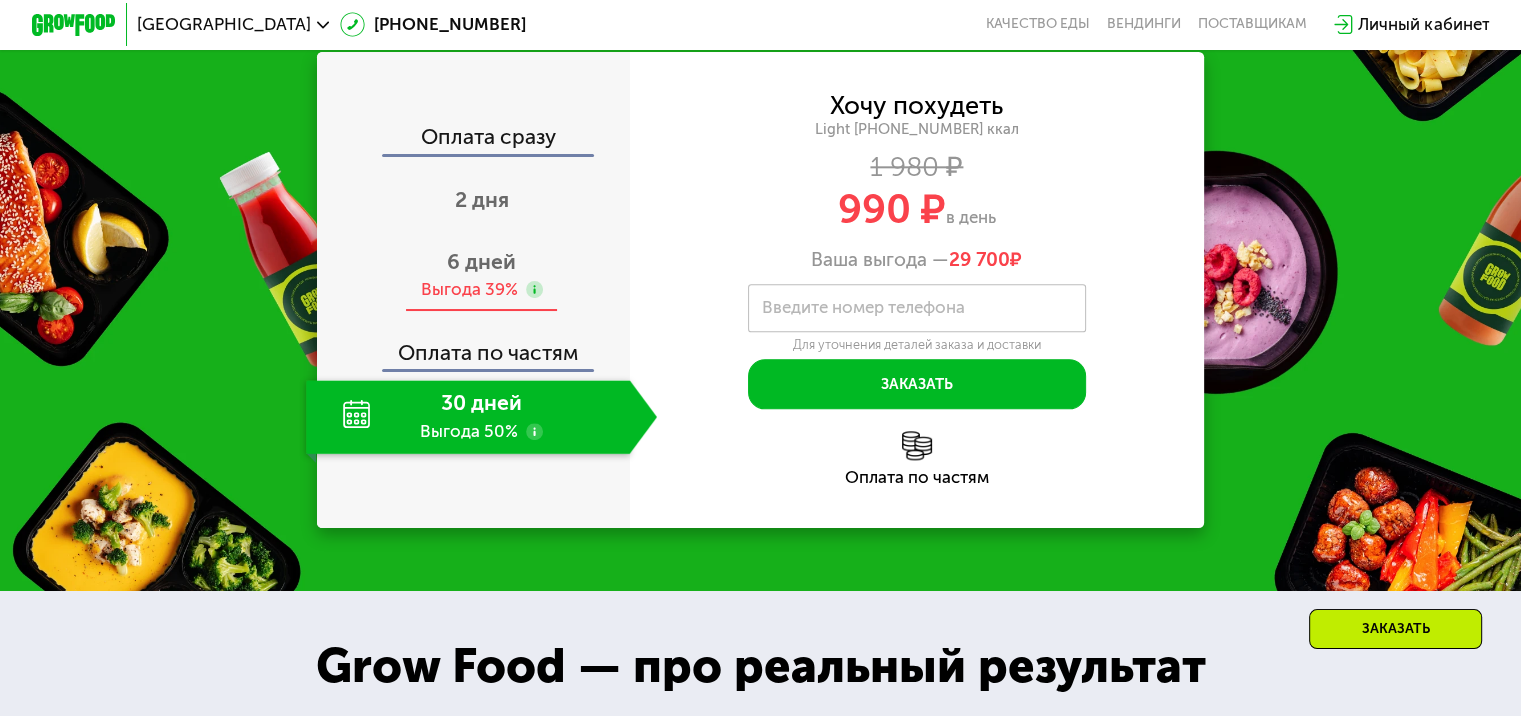 click on "Выгода 39%" at bounding box center [468, 289] 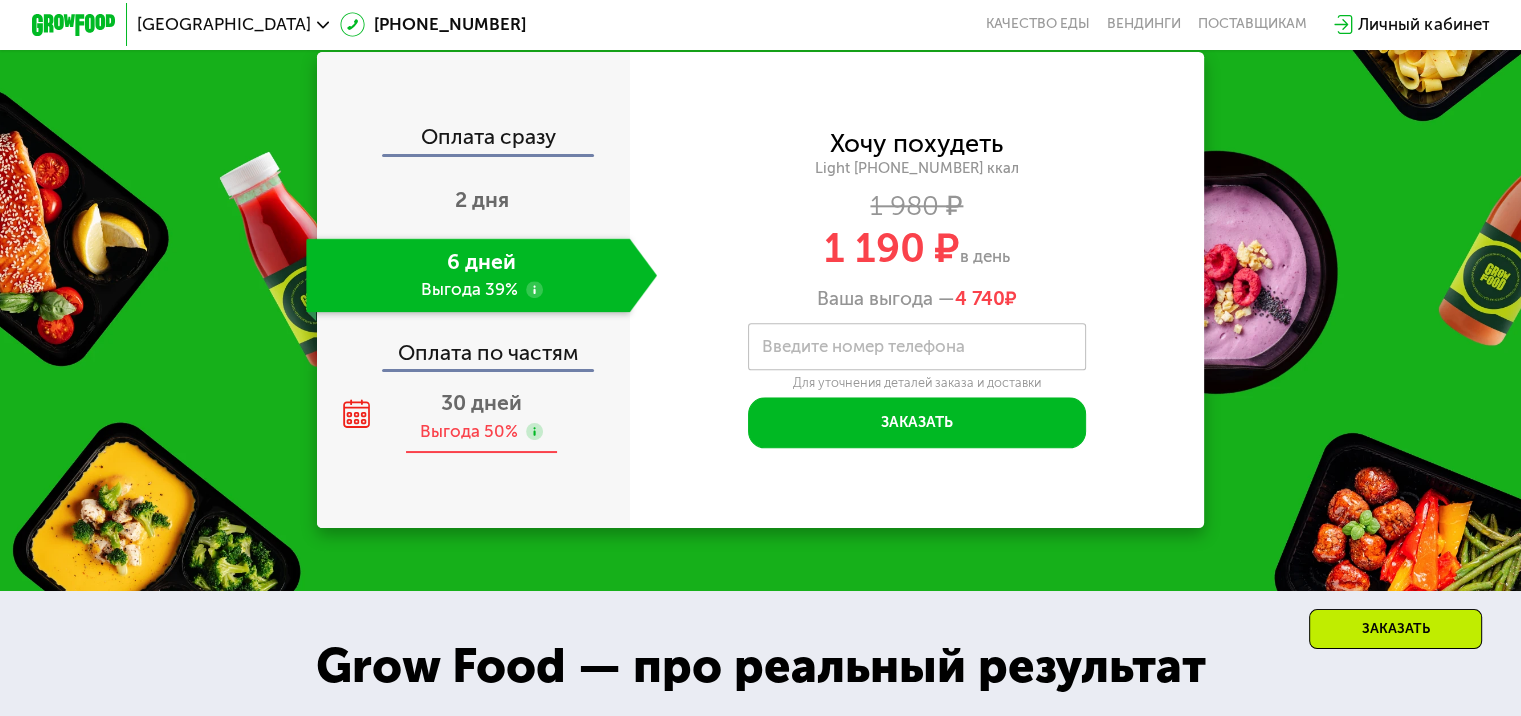 click on "30 дней" at bounding box center (481, 402) 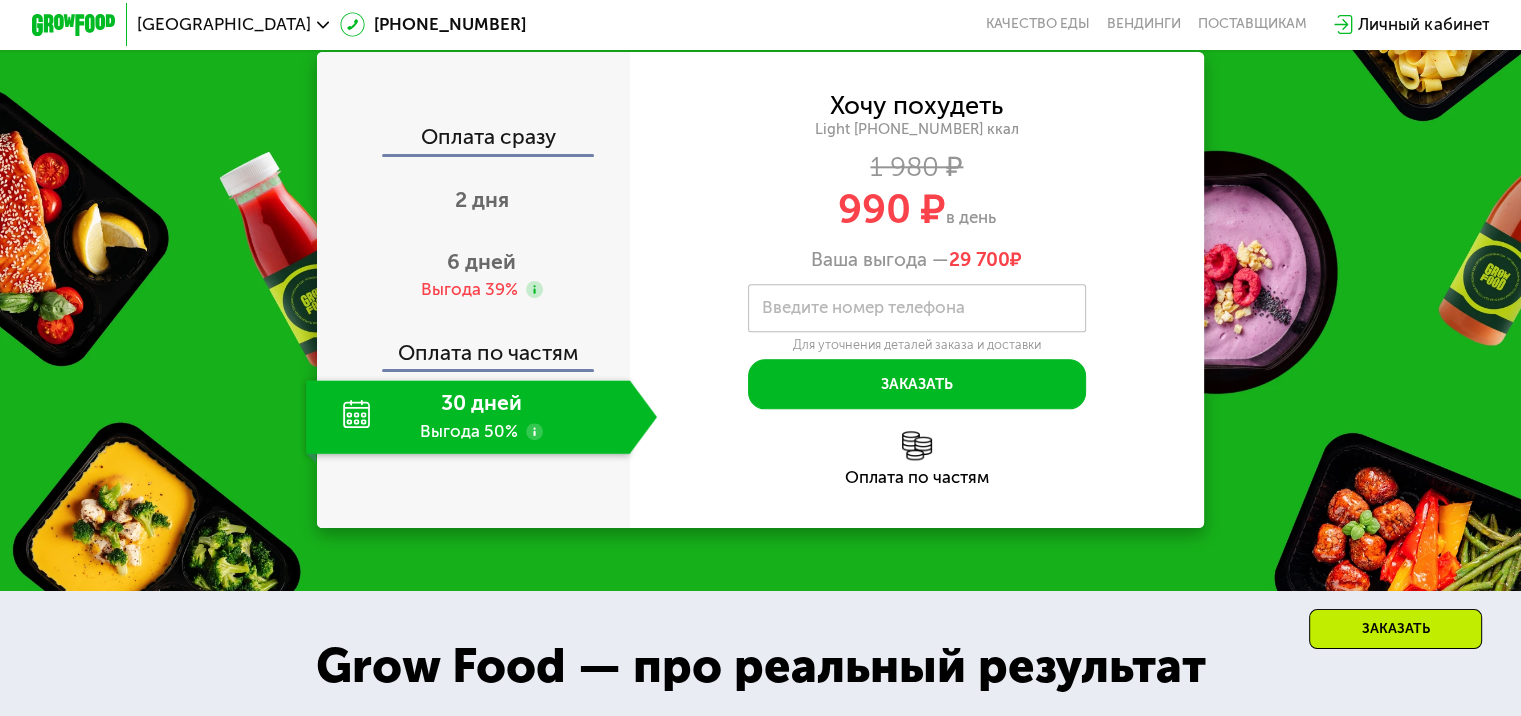click on "Оплата по частям" 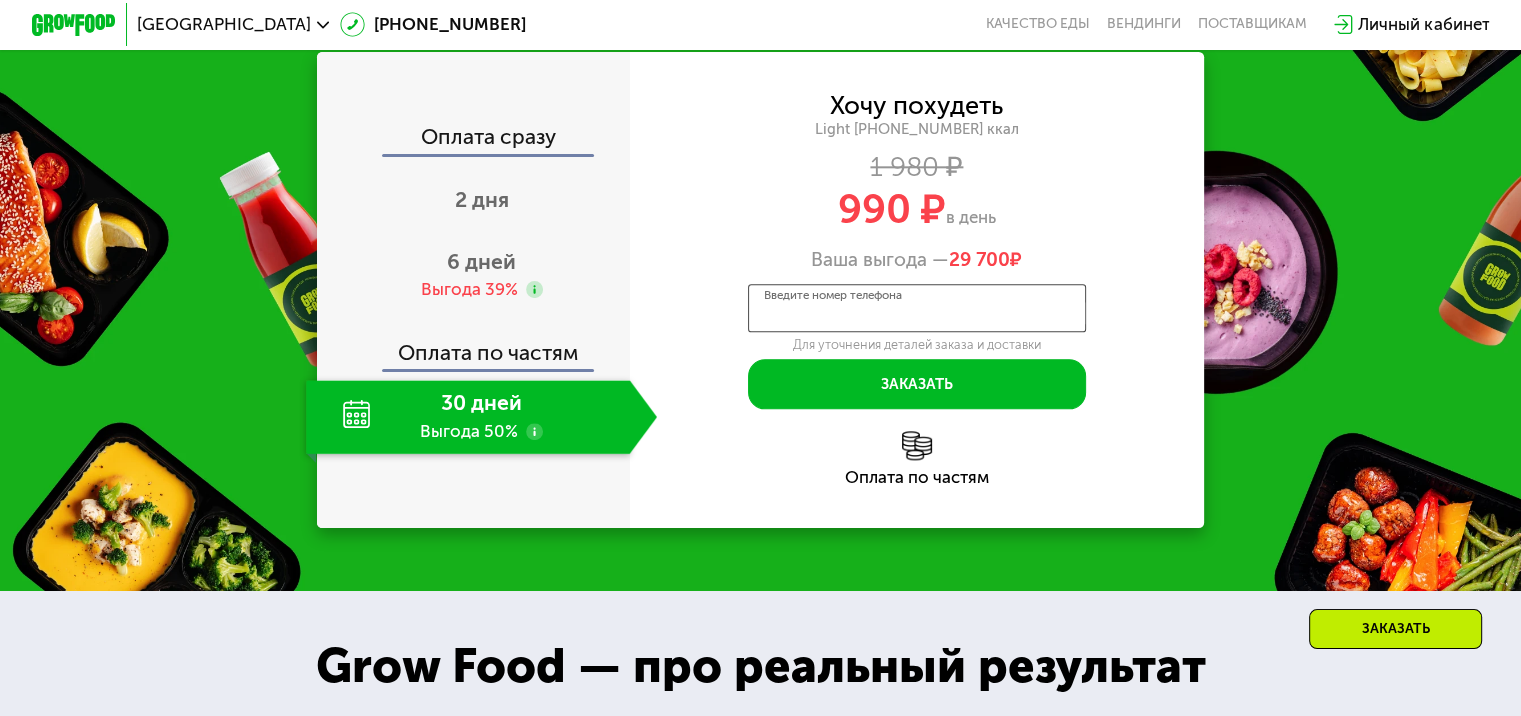 click on "Введите номер телефона" at bounding box center [917, 308] 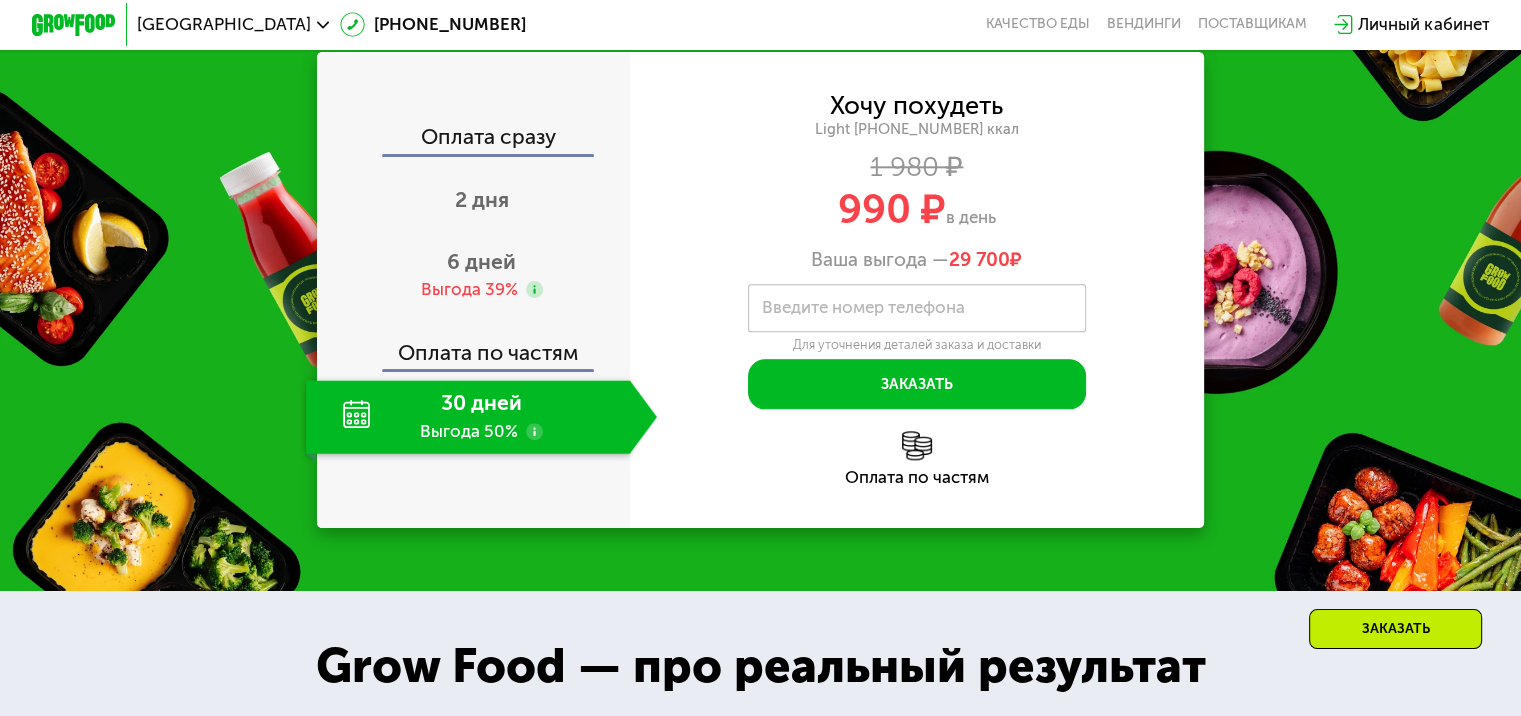 click on "Закажи Grow Food, чтобы сохранять форму все лето! Оплата сразу 2 дня 6 дней Выгода 39% Оплата по частям 30 дней Выгода 50% Хочу похудеть Light [PHONE_NUMBER] ккал 1 980 ₽  990 ₽  в день Ваша выгода —  29 700  ₽   Введите свой номер телефона       Введите номер телефона   Для уточнения деталей заказа и доставки  Заказать  Код подтверждения отправлен на .  Изменить номер  Оставьте свой номер, чтобы оформить заказ или узнать подробности  Оплата по частям" 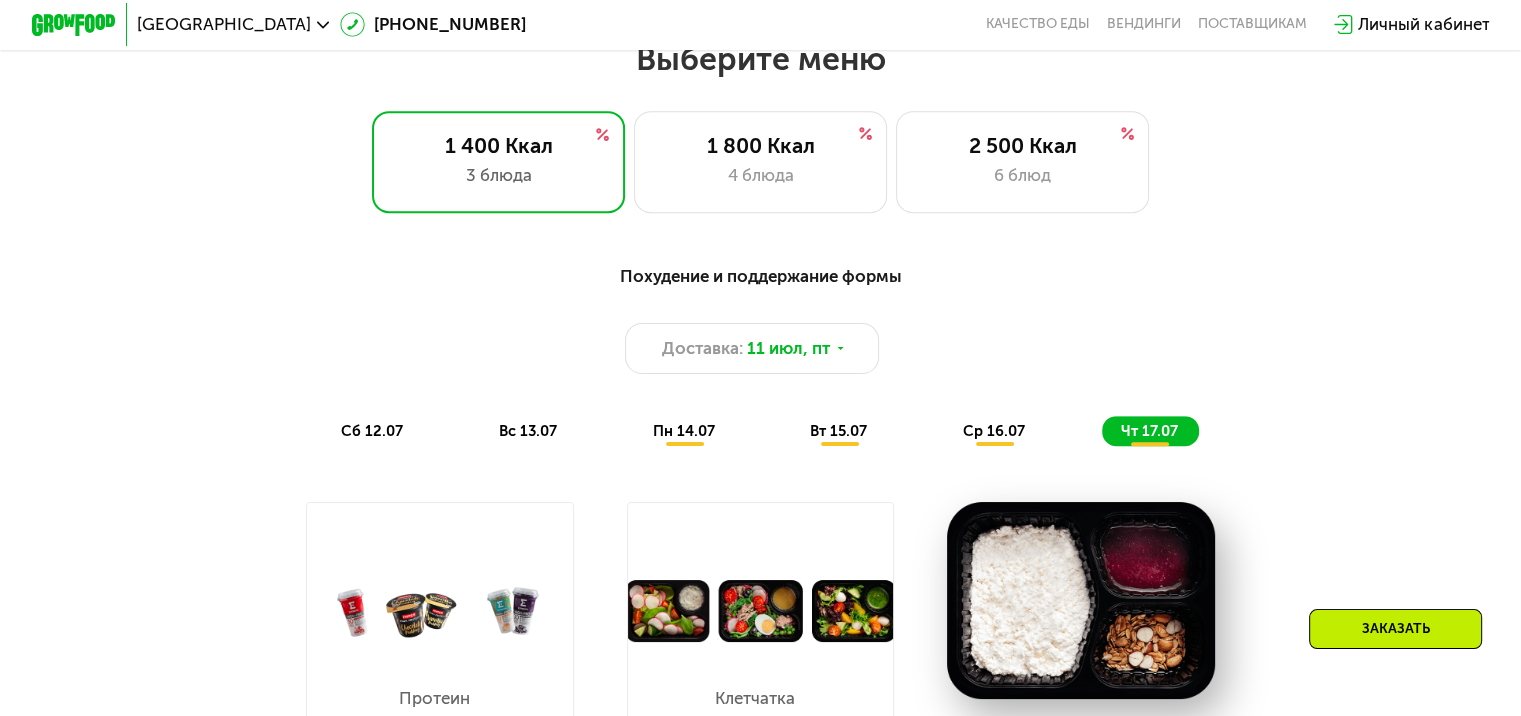 scroll, scrollTop: 900, scrollLeft: 0, axis: vertical 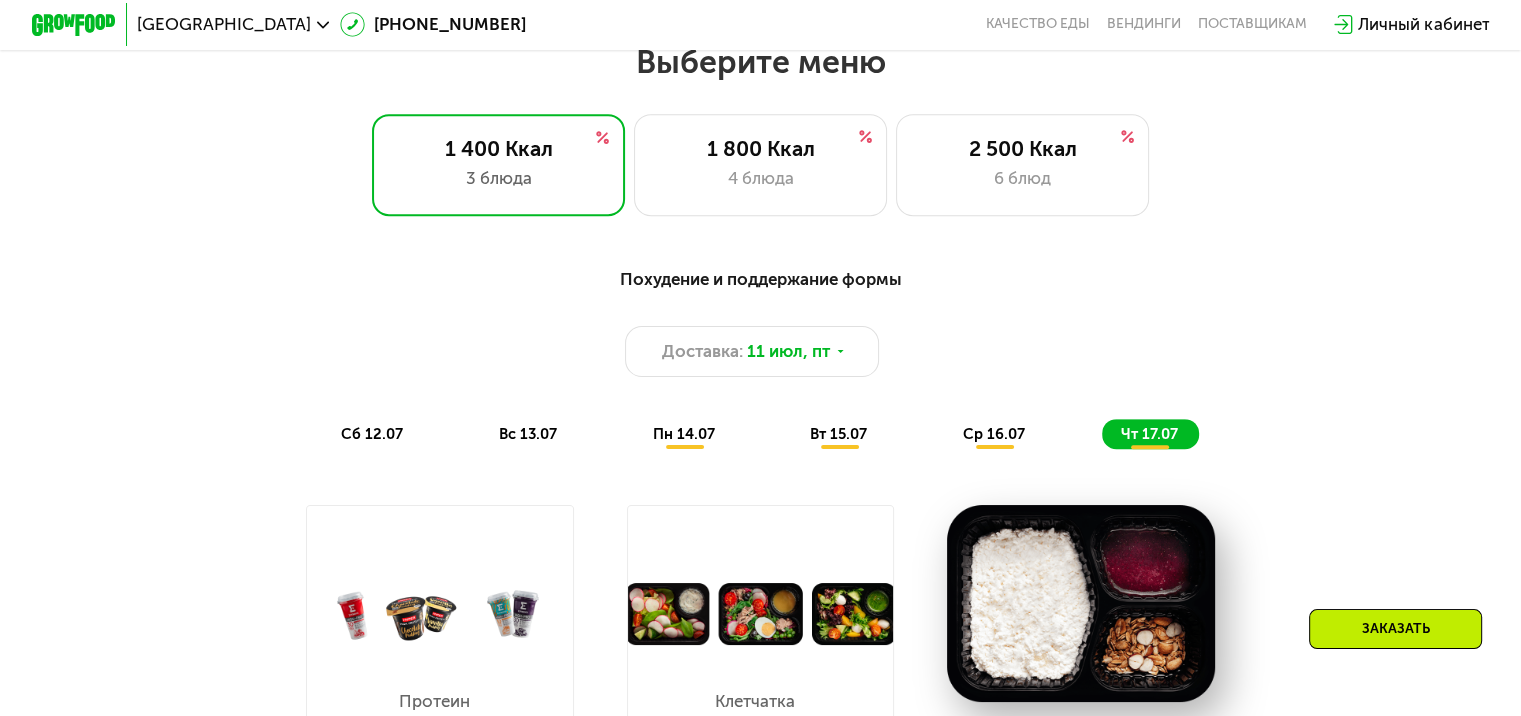 click on "сб 12.07" at bounding box center (372, 434) 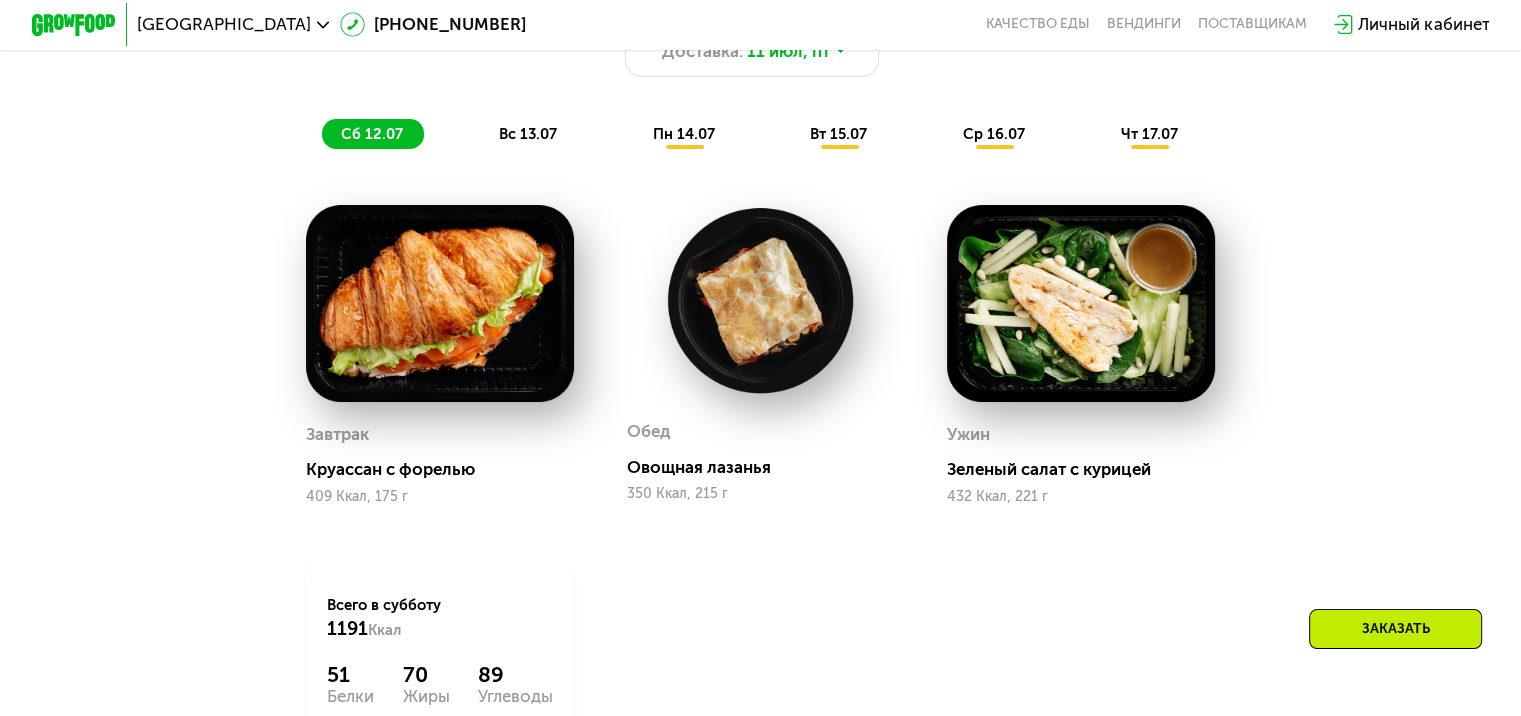 scroll, scrollTop: 900, scrollLeft: 0, axis: vertical 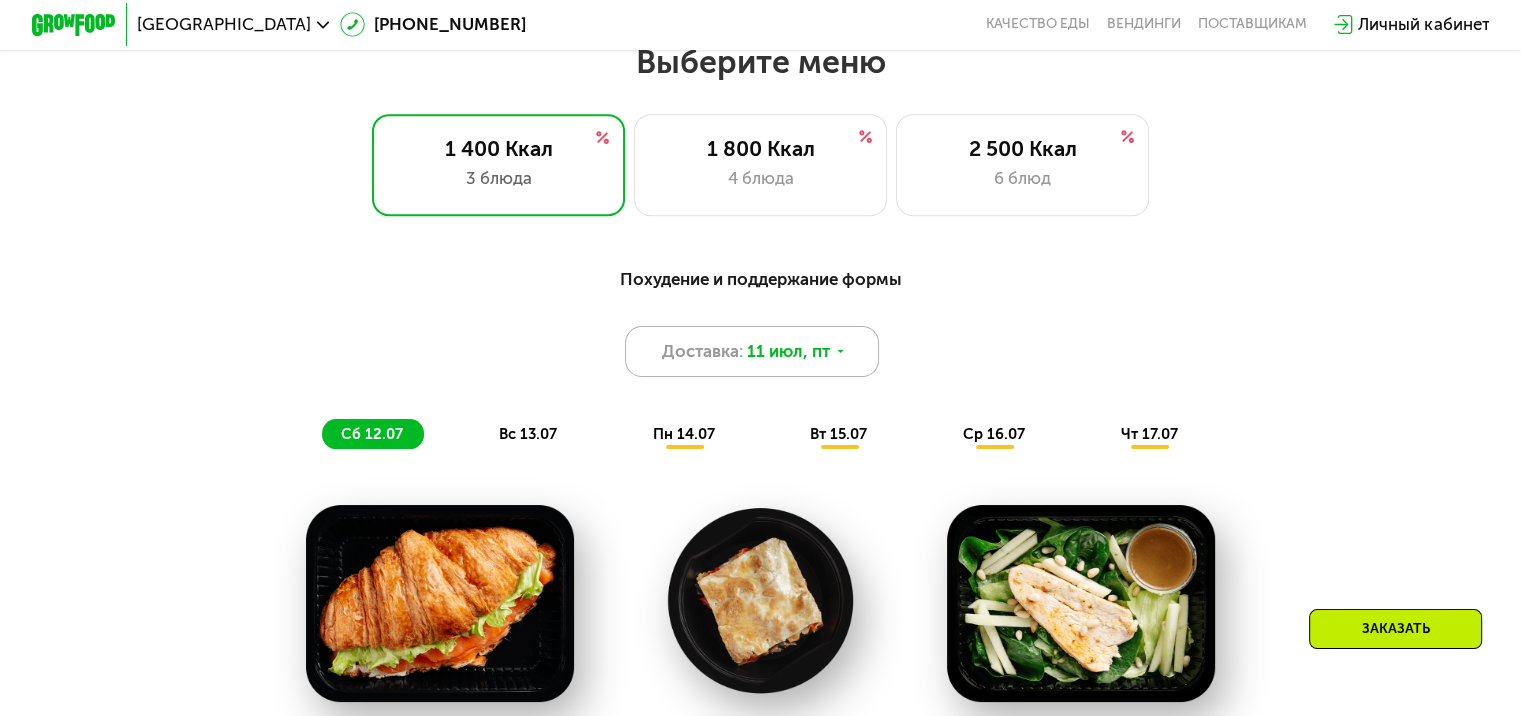 click on "11 июл, пт" at bounding box center [788, 351] 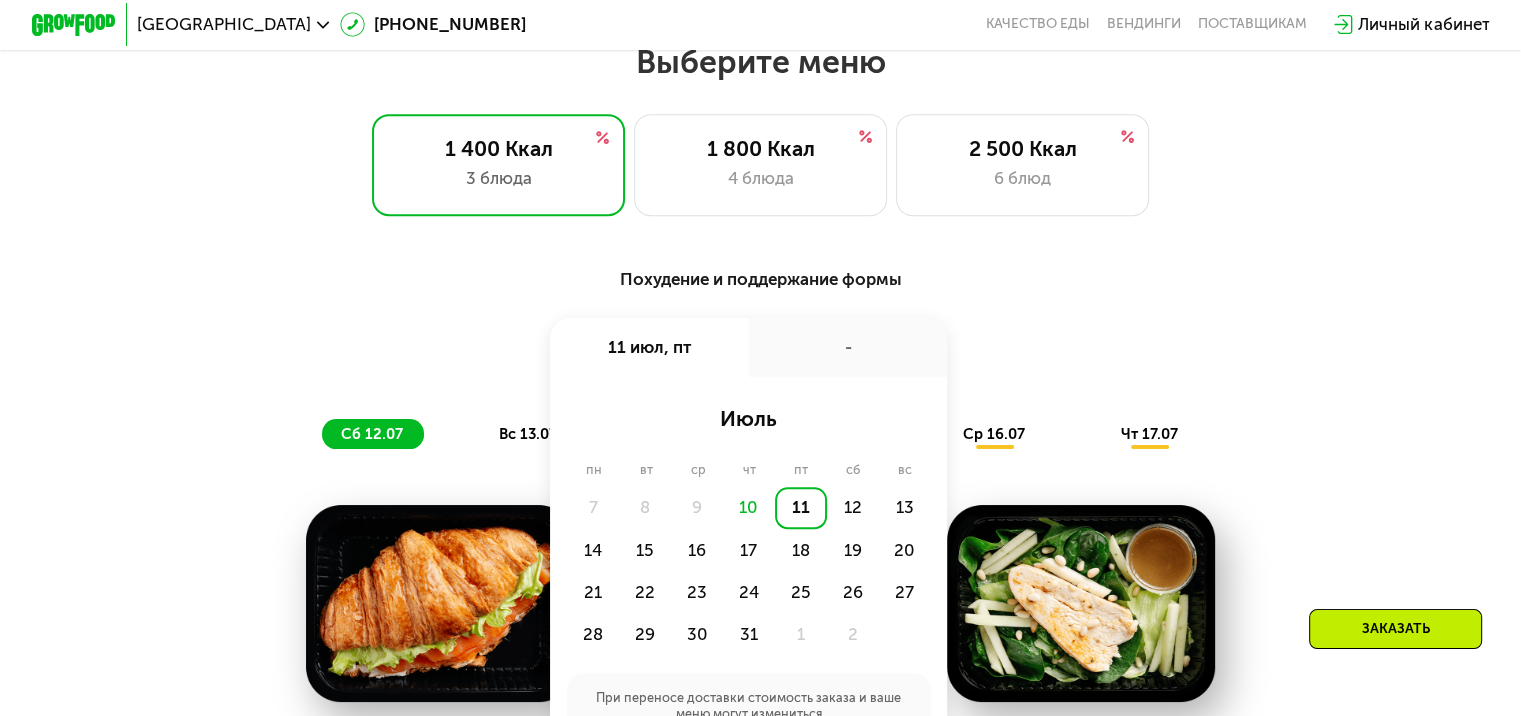 click on "11" 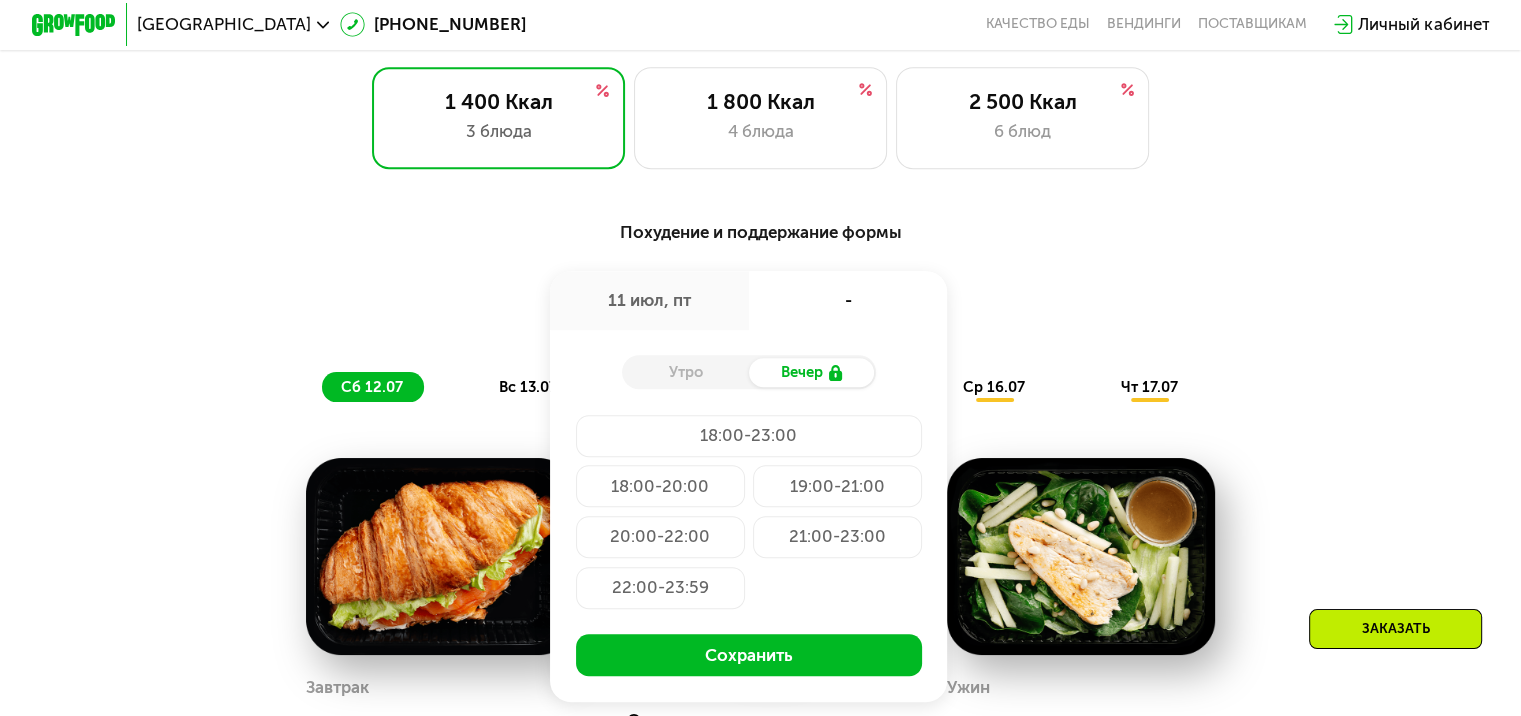 scroll, scrollTop: 1100, scrollLeft: 0, axis: vertical 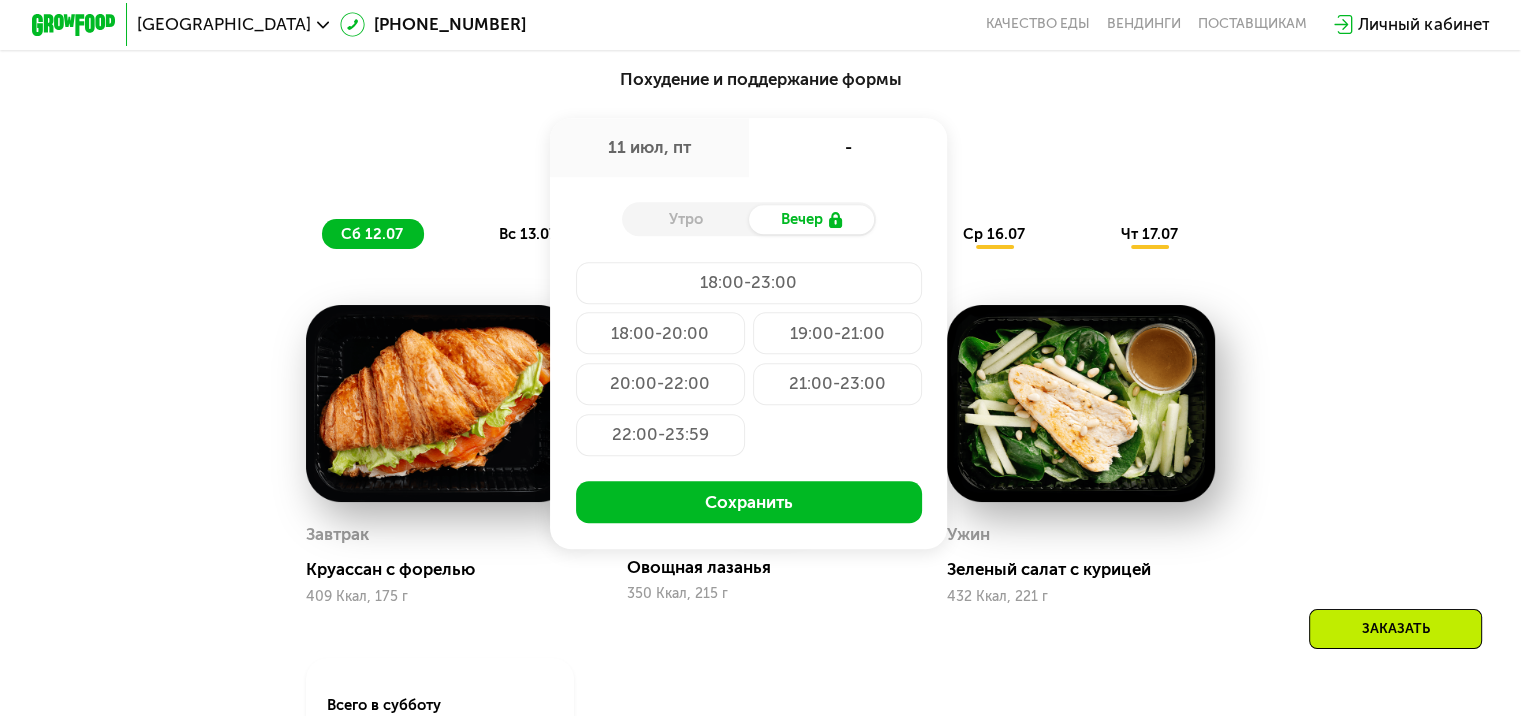click on "Утро" at bounding box center [685, 220] 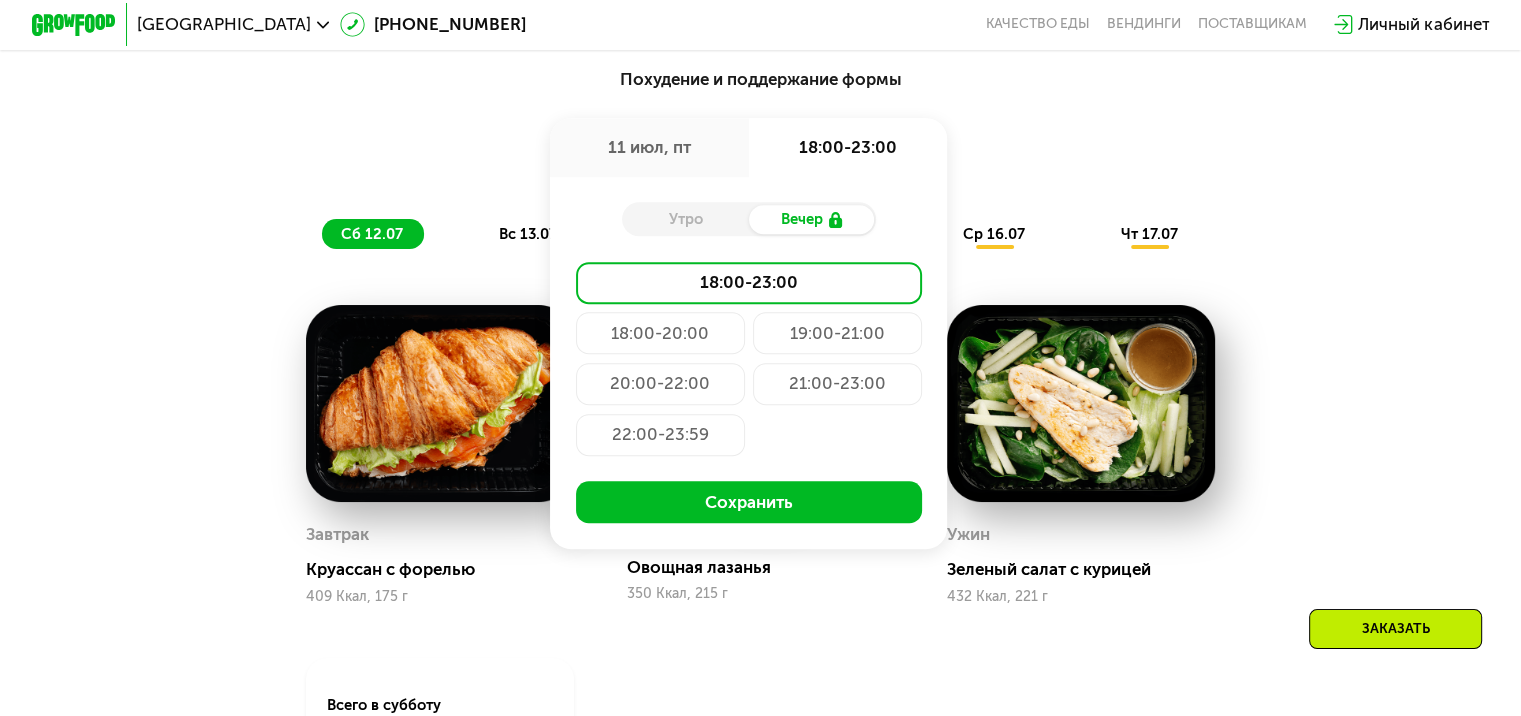 click on "Утро" at bounding box center [685, 220] 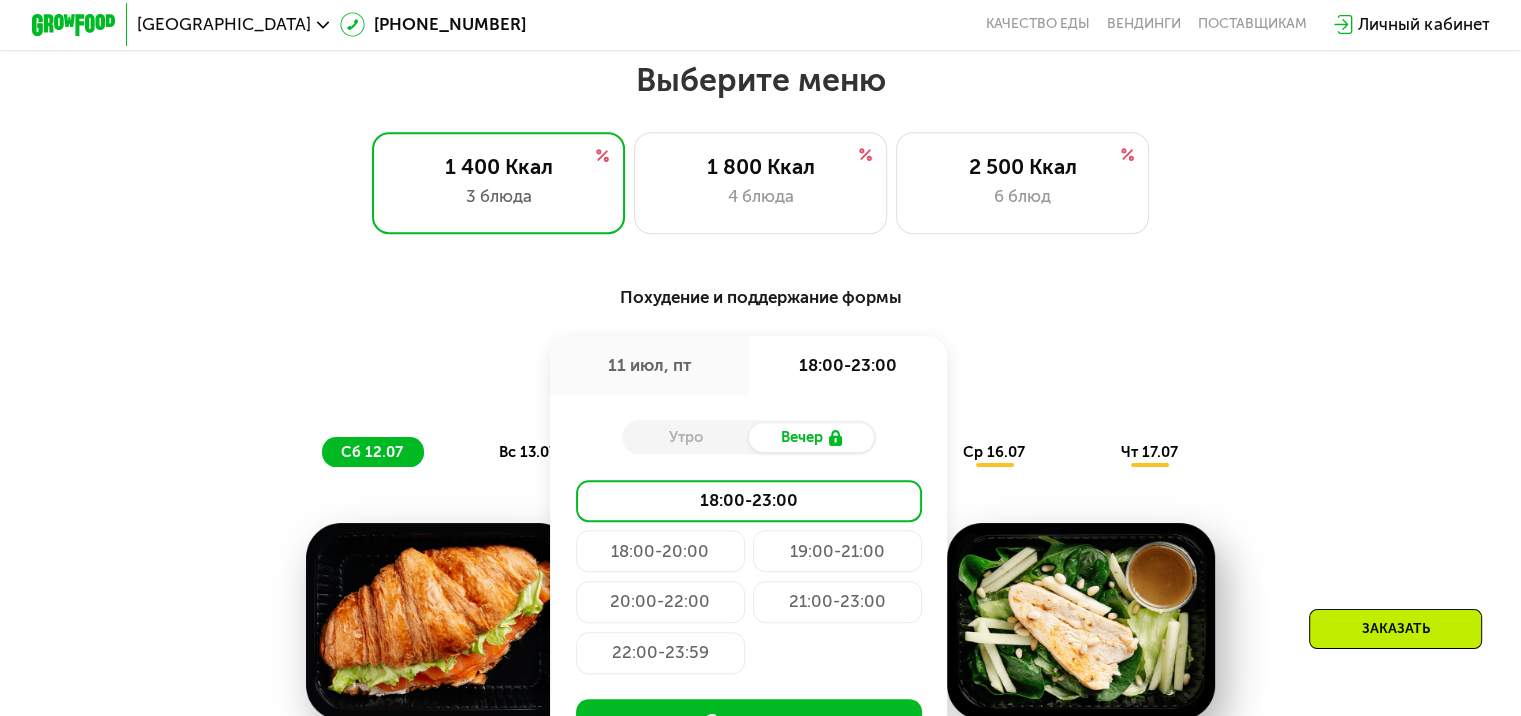 scroll, scrollTop: 900, scrollLeft: 0, axis: vertical 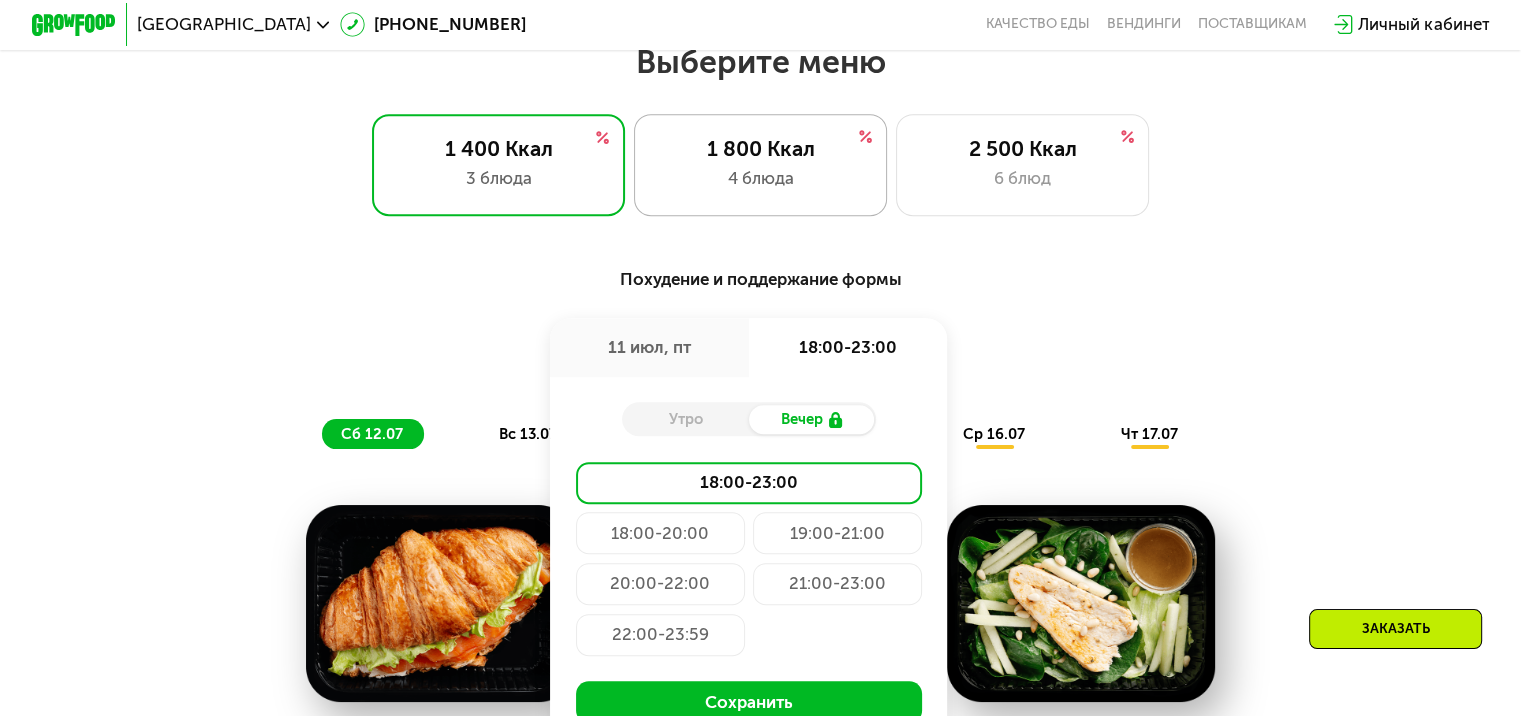 click on "1 800 Ккал 4 блюда" 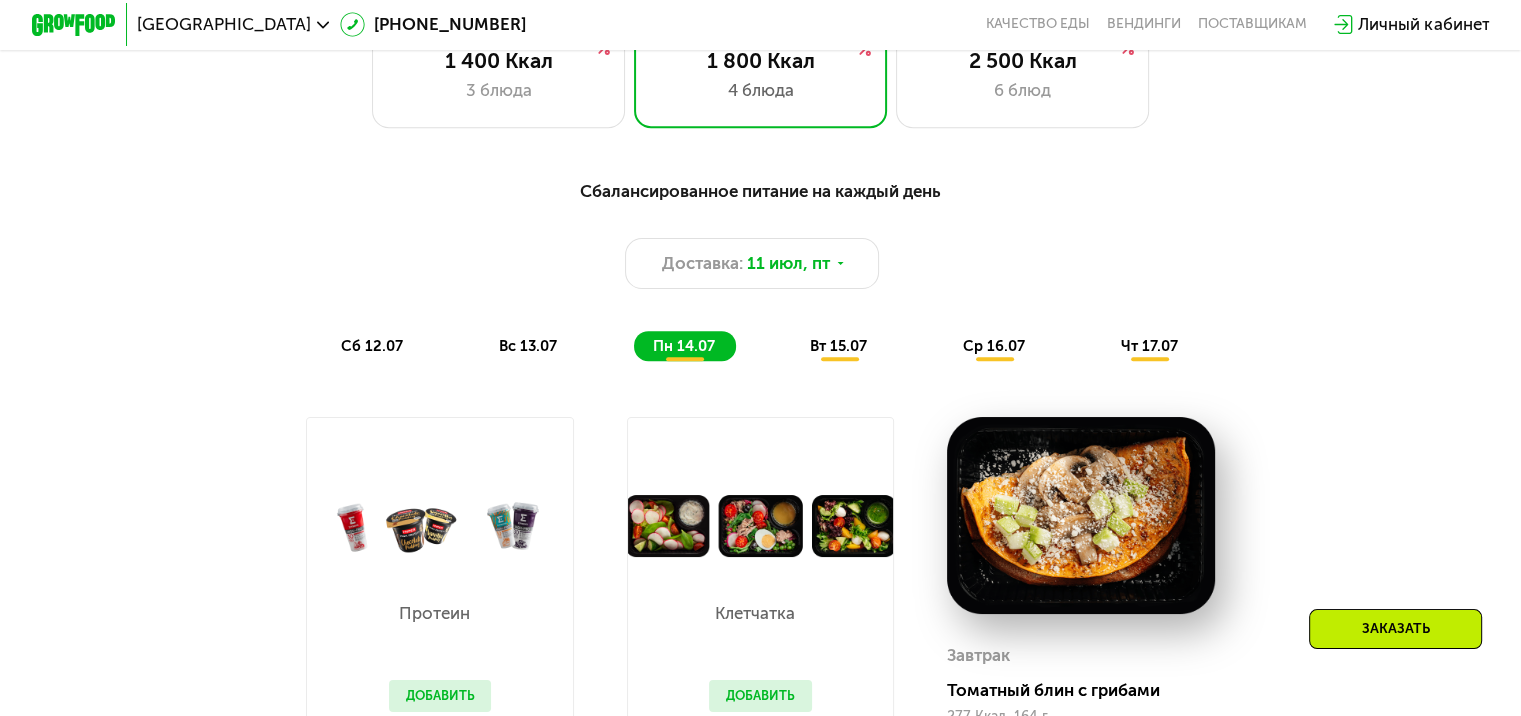 scroll, scrollTop: 1000, scrollLeft: 0, axis: vertical 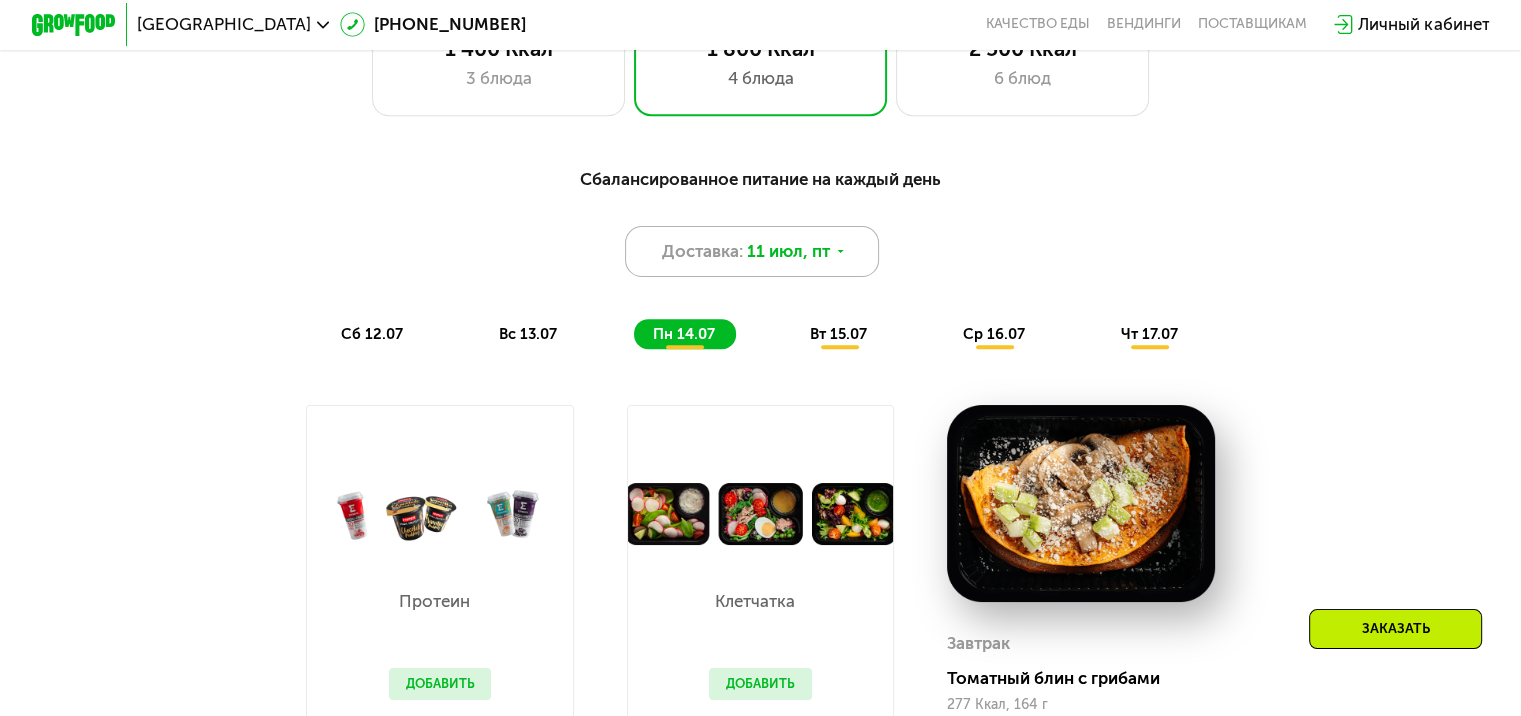 click on "Доставка:" at bounding box center (702, 251) 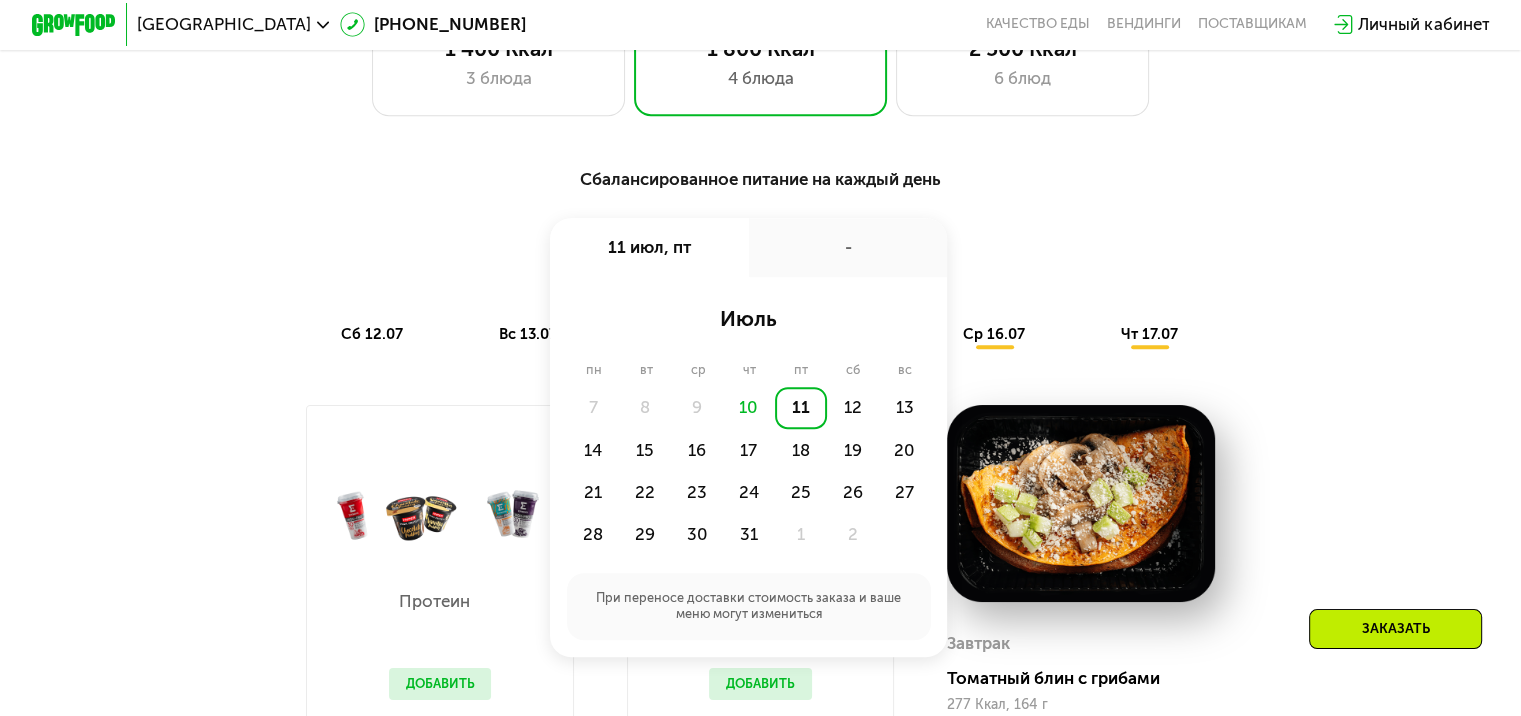 click on "Доставка: [DATE] июл, пт - июль пн вт ср чт пт сб вс 7 8 9 10 11 12 13 14 15 16 17 18 19 20 21 22 23 24 25 26 27 28 29 30 31 1 2  При переносе доставки стоимость заказа и ваше меню могут измениться" at bounding box center (760, 251) 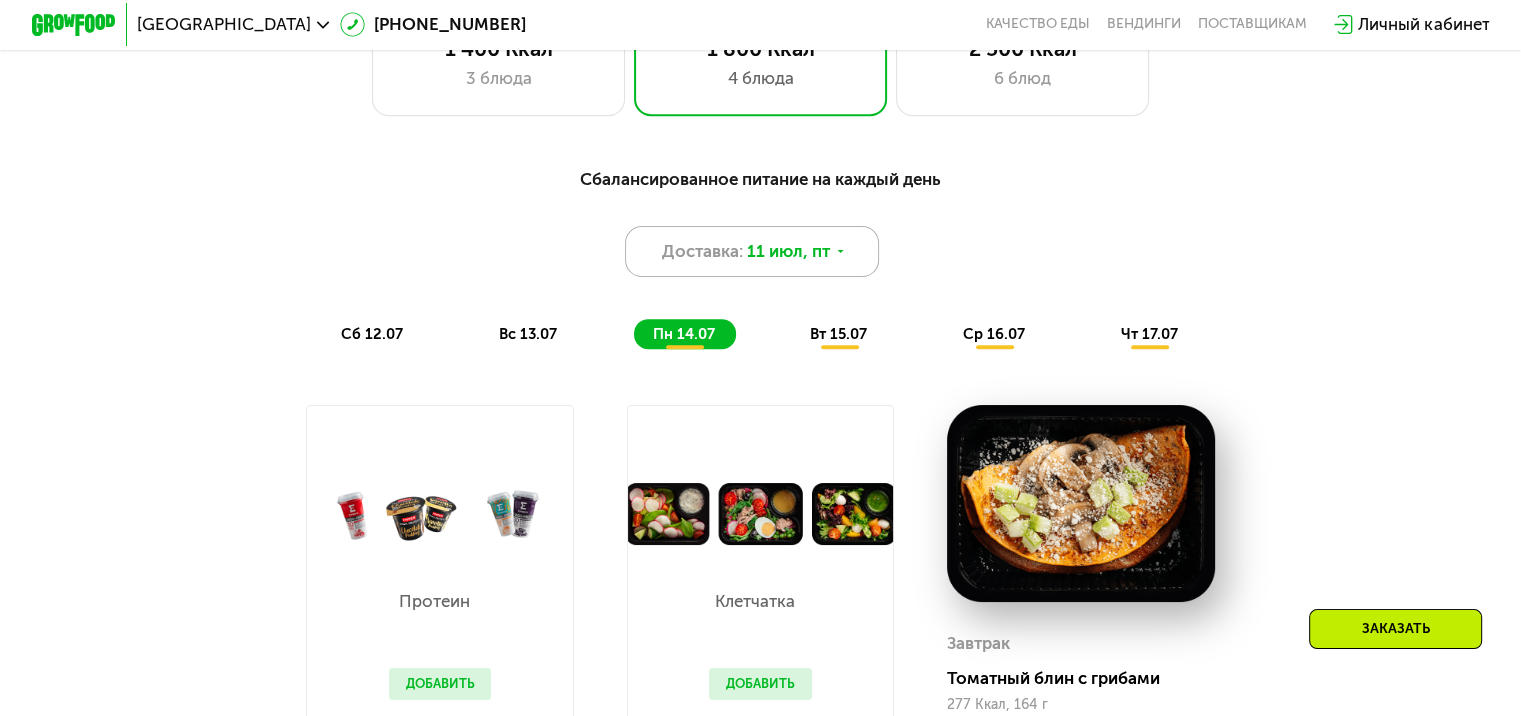 click on "Доставка: [DATE]" at bounding box center [752, 251] 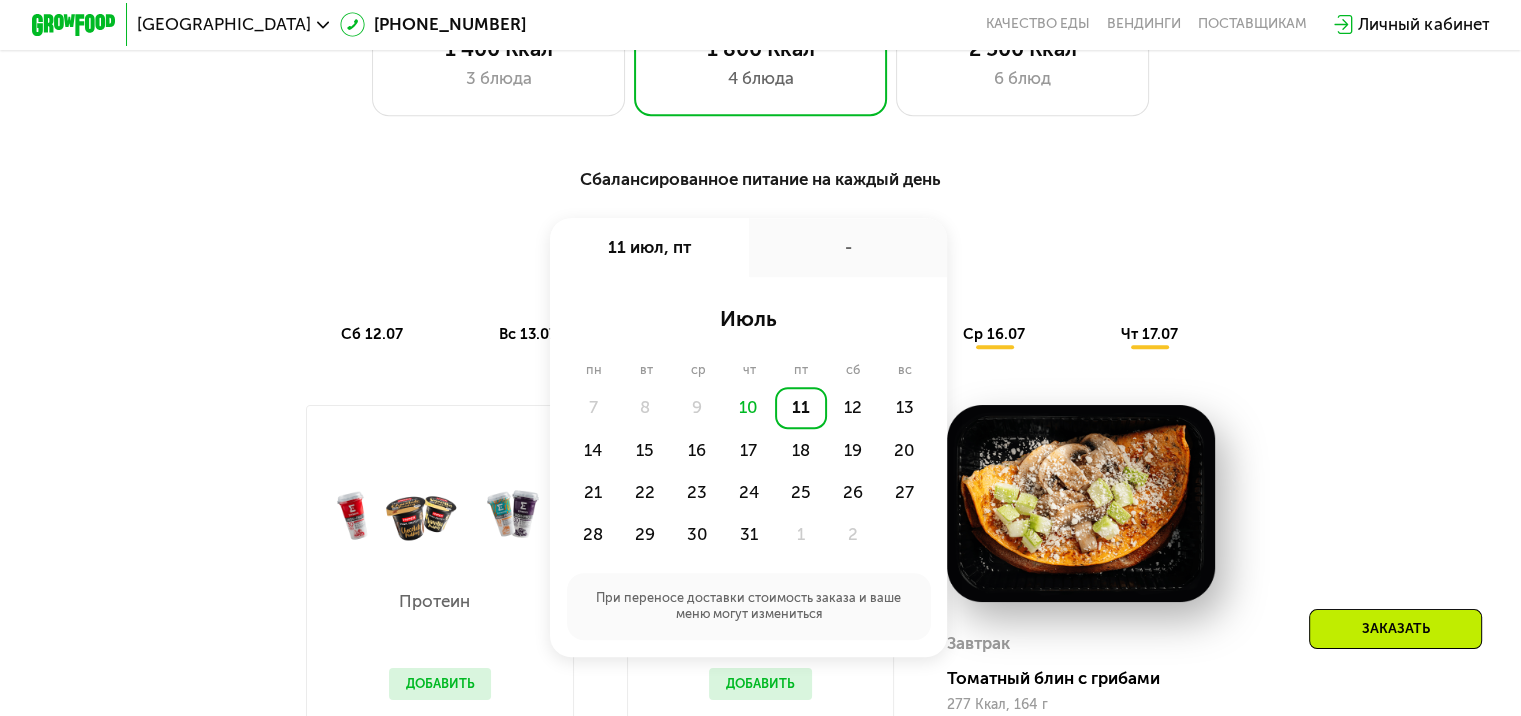 click on "11" 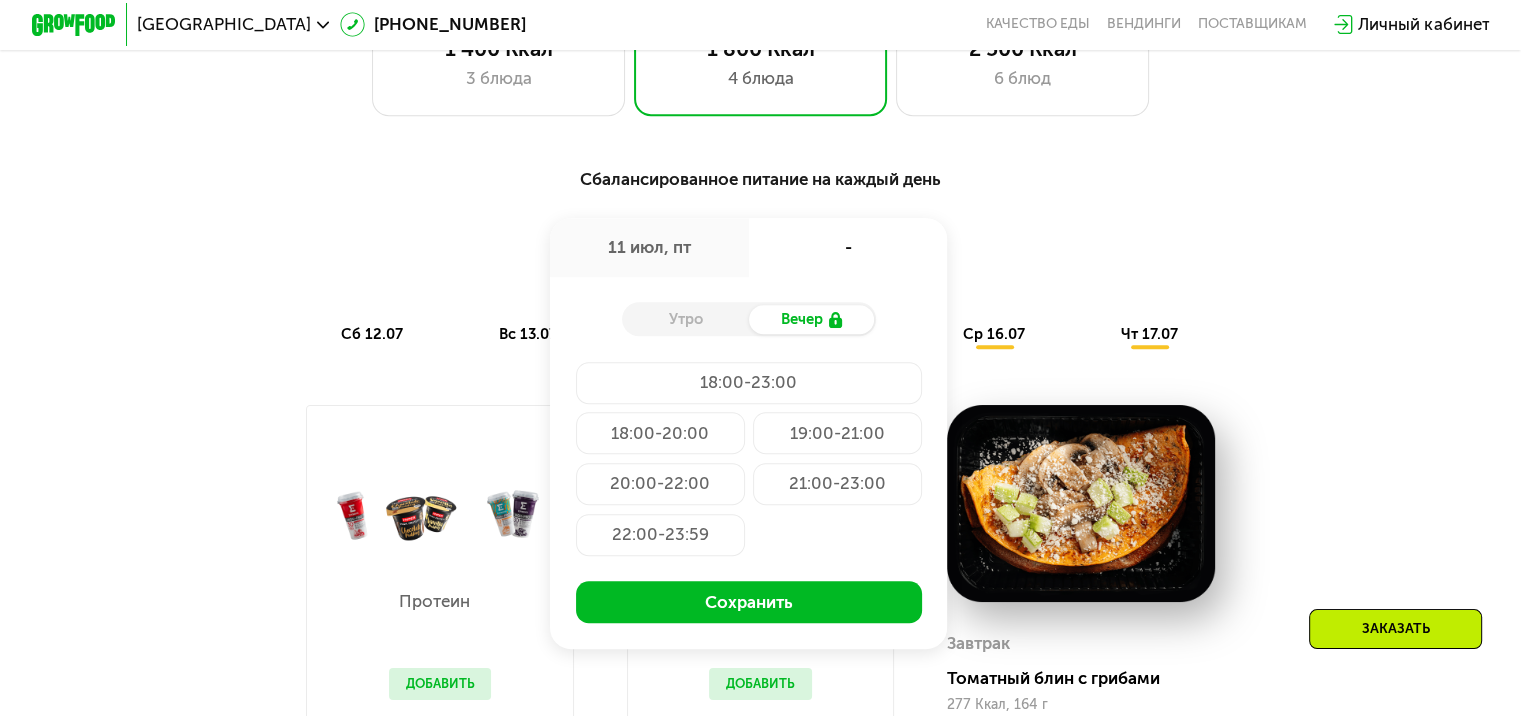 click on "Утро" at bounding box center [685, 320] 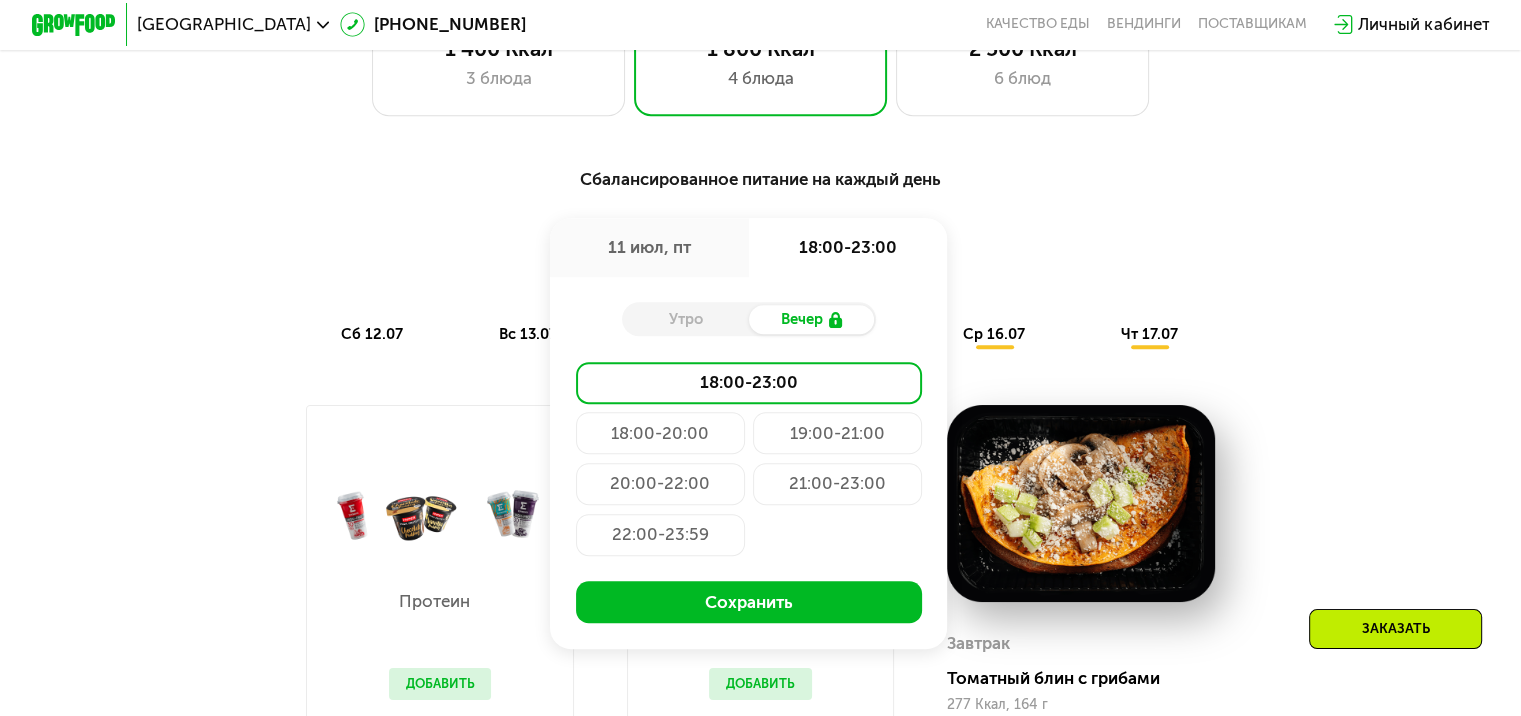click on "Утро" at bounding box center [685, 320] 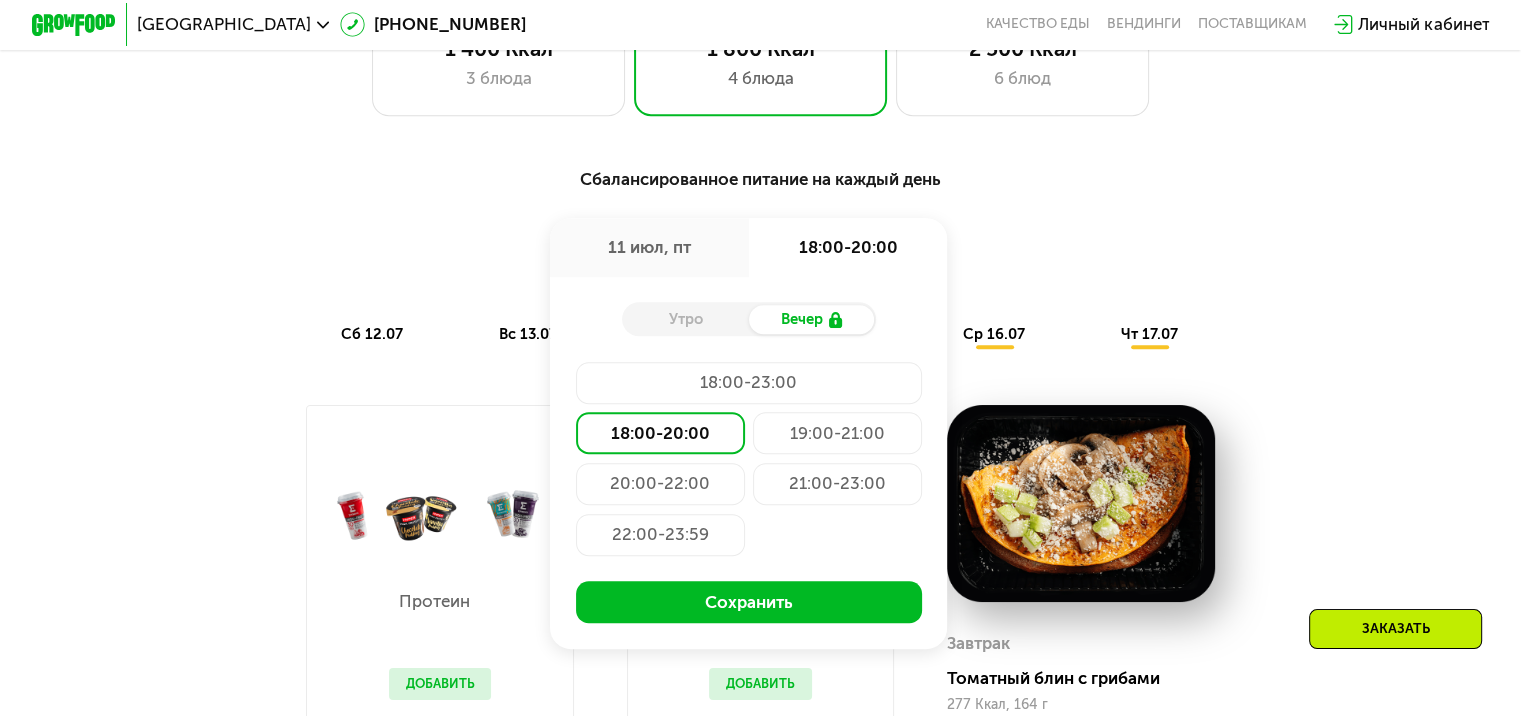 drag, startPoint x: 698, startPoint y: 477, endPoint x: 698, endPoint y: 500, distance: 23 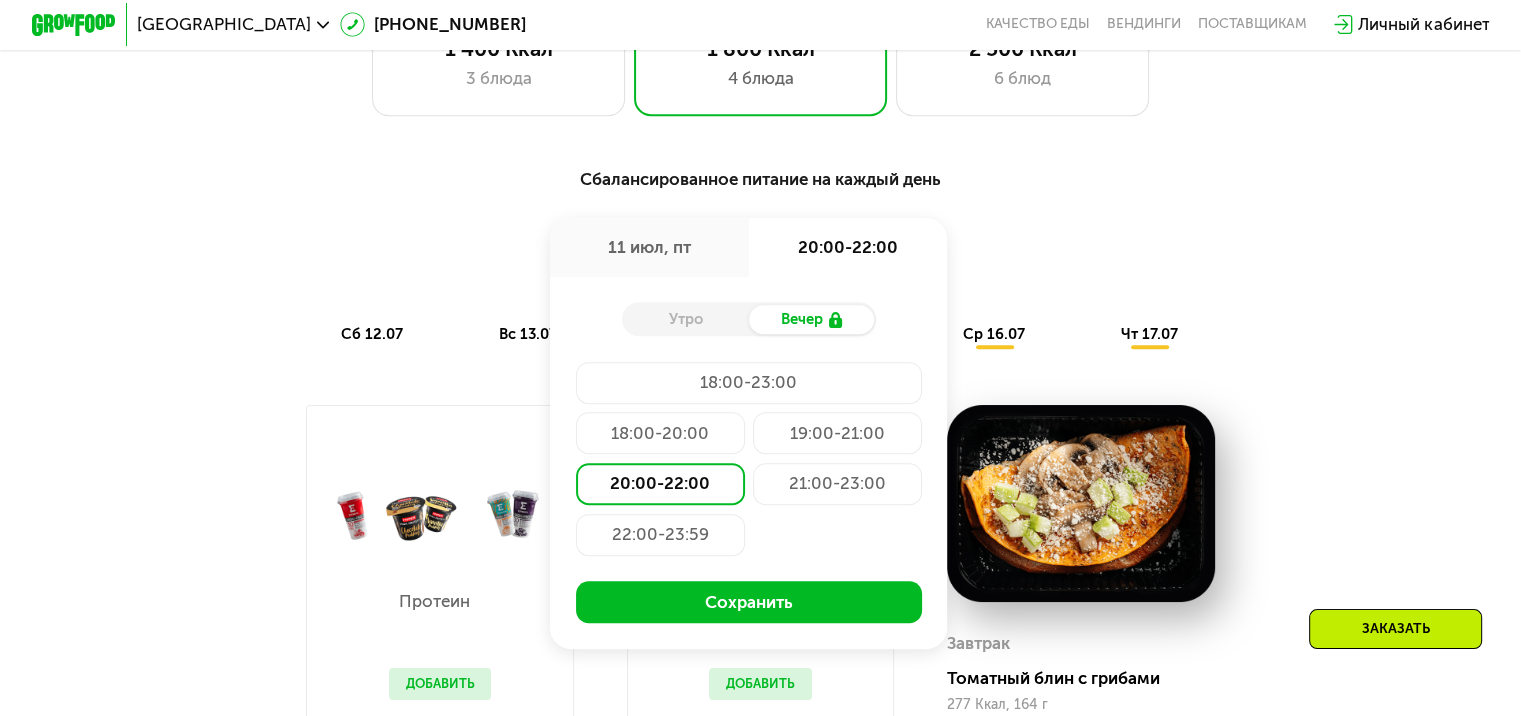 click on "Утро" at bounding box center (685, 320) 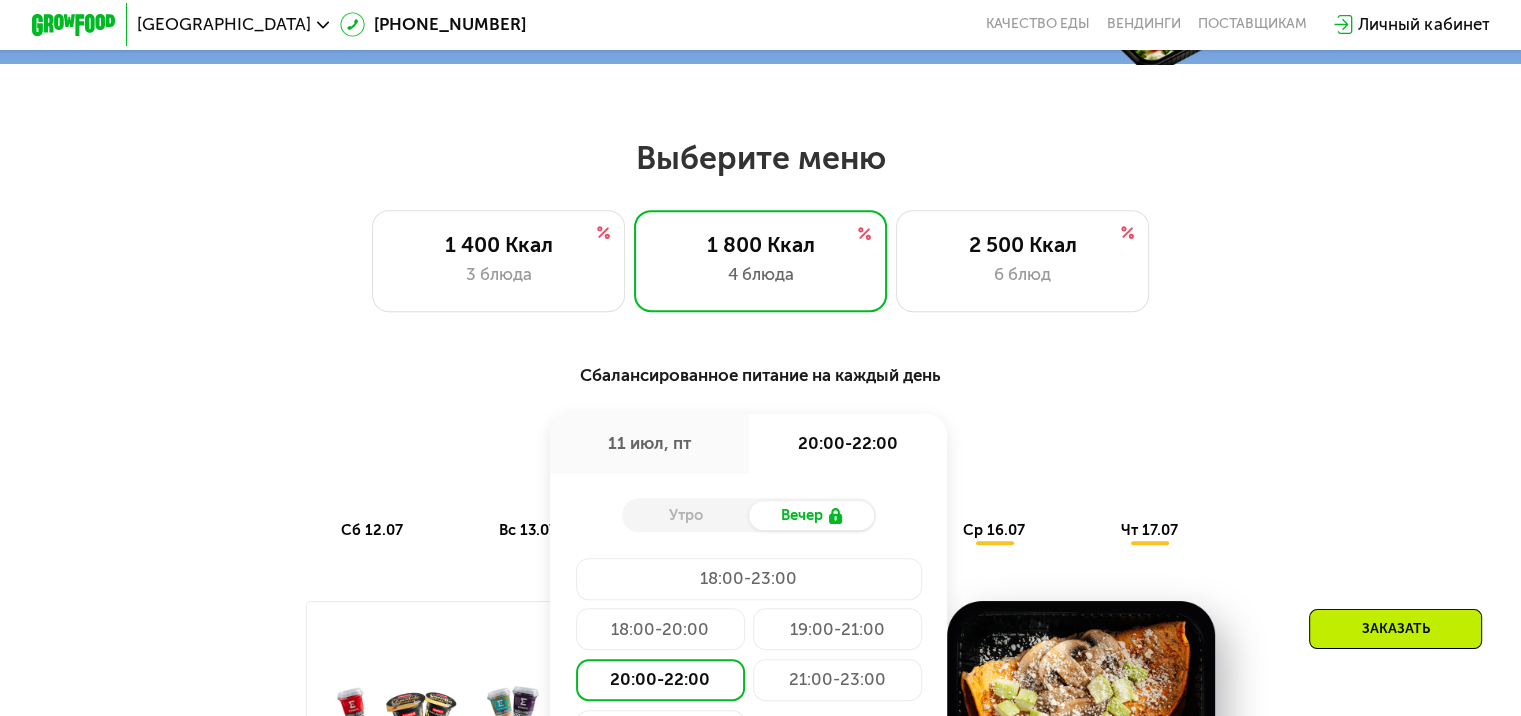 scroll, scrollTop: 700, scrollLeft: 0, axis: vertical 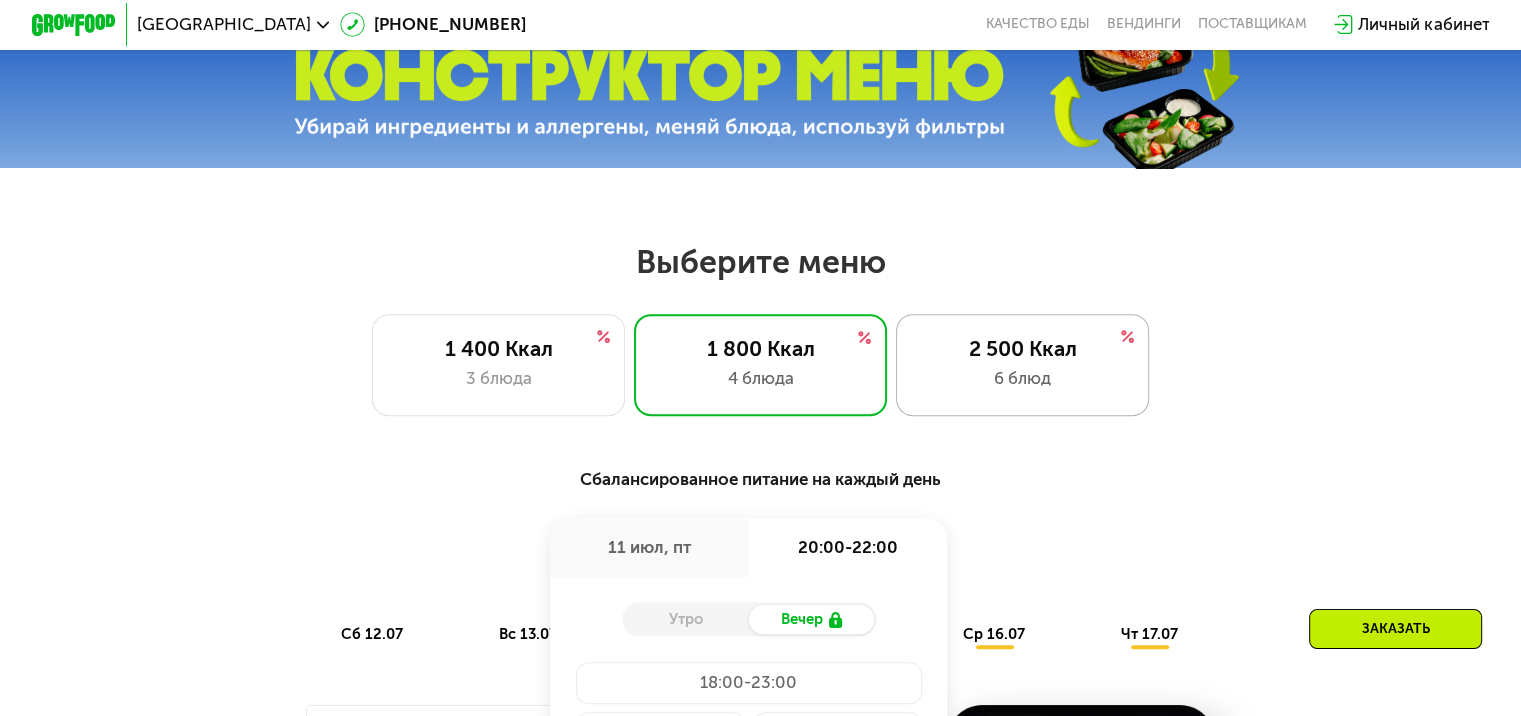click on "2 500 Ккал" at bounding box center (1022, 348) 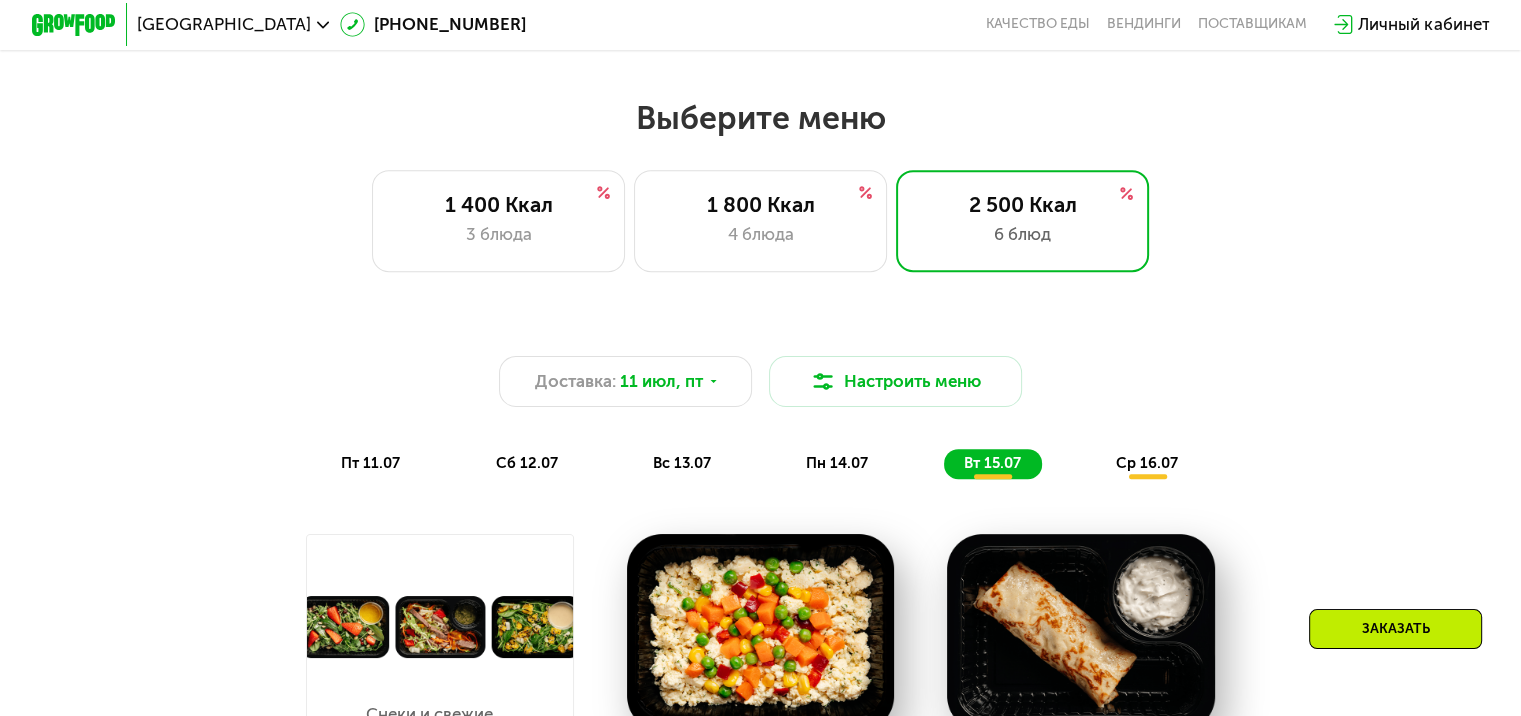 scroll, scrollTop: 800, scrollLeft: 0, axis: vertical 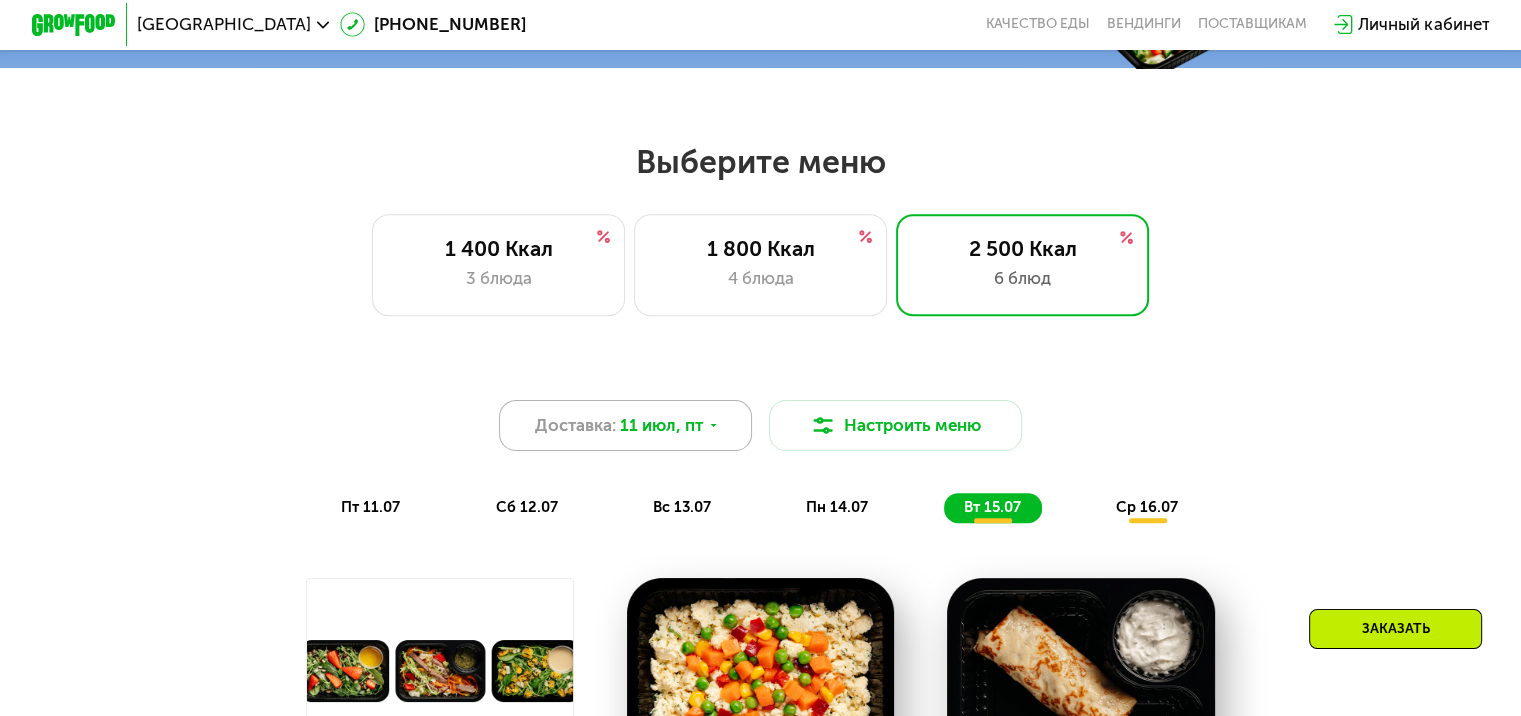 click on "Доставка: [DATE]" at bounding box center (626, 425) 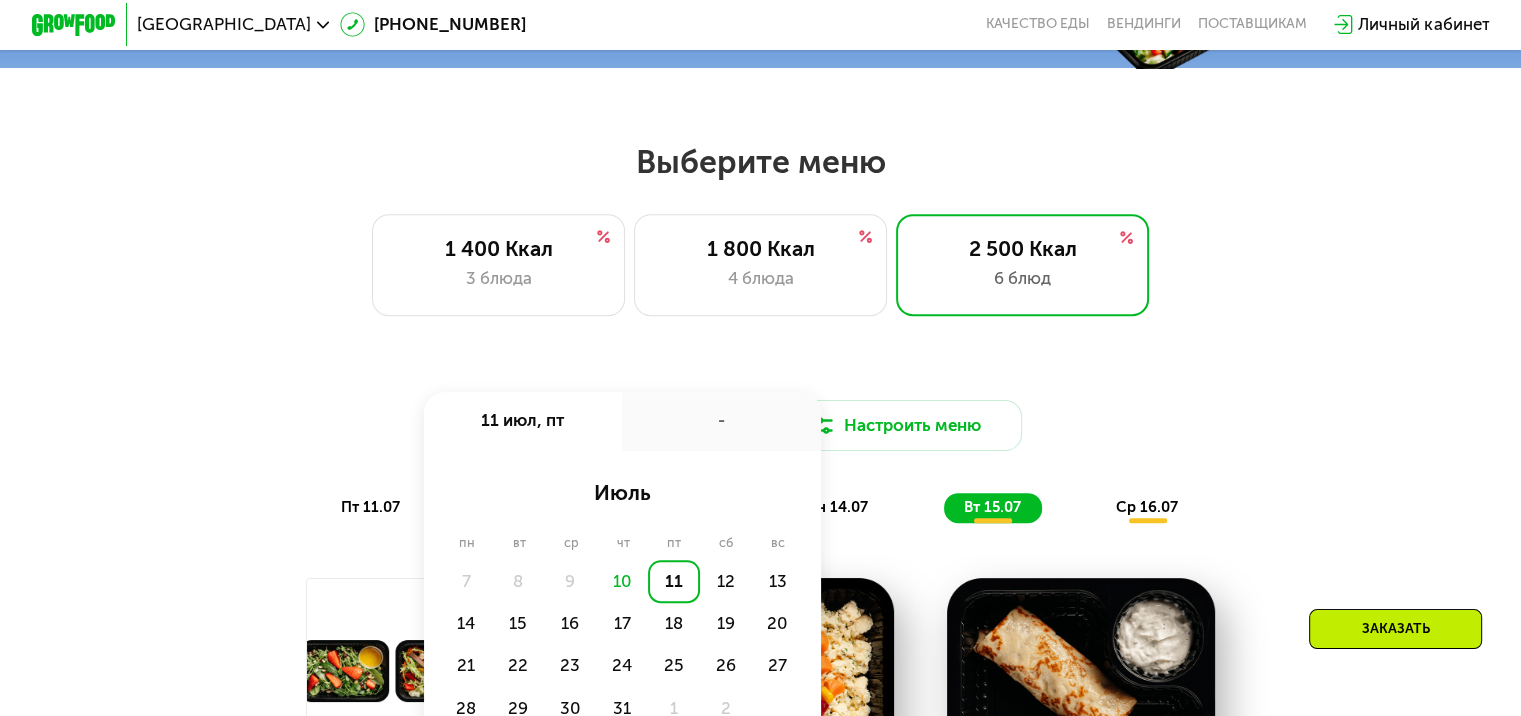 click on "11" 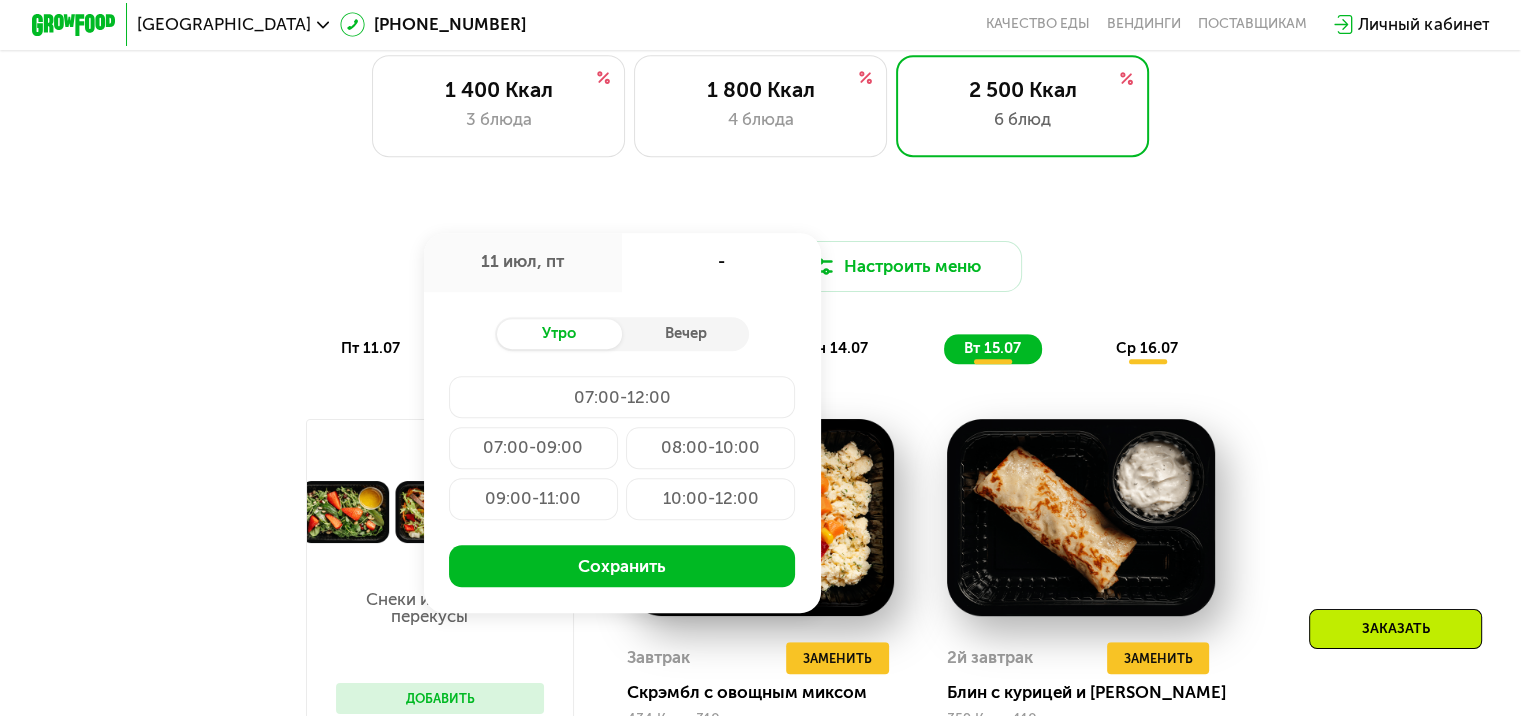 scroll, scrollTop: 900, scrollLeft: 0, axis: vertical 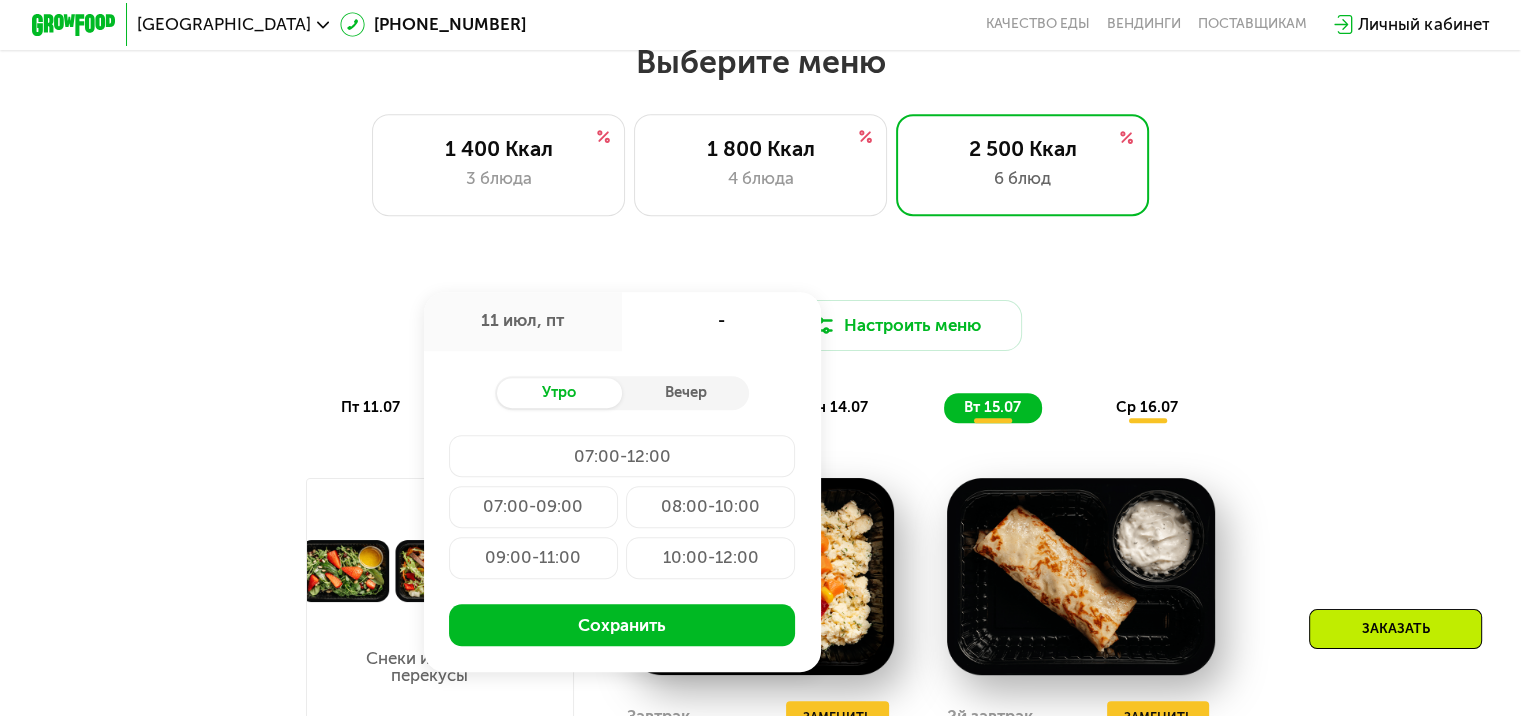 click on "Доставка: [DATE] июл, пт -  Утро  Вечер 07:00-12:00 07:00-09:00 08:00-10:00 09:00-11:00 10:00-12:00 Сохранить Настроить меню  пт 11.07 сб 12.07 вс 13.07 пн 14.07 вт 15.07 ср 16.07" at bounding box center (761, 345) 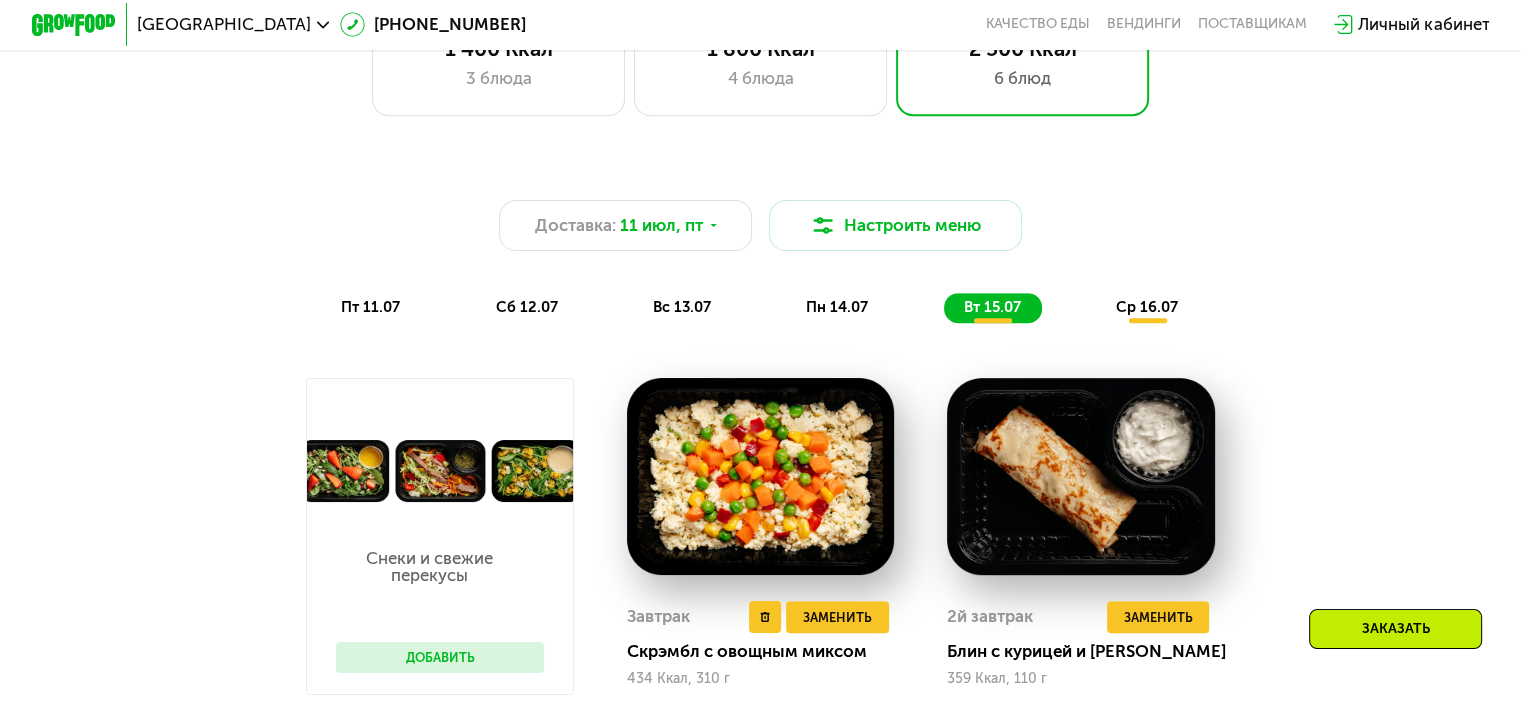 scroll, scrollTop: 700, scrollLeft: 0, axis: vertical 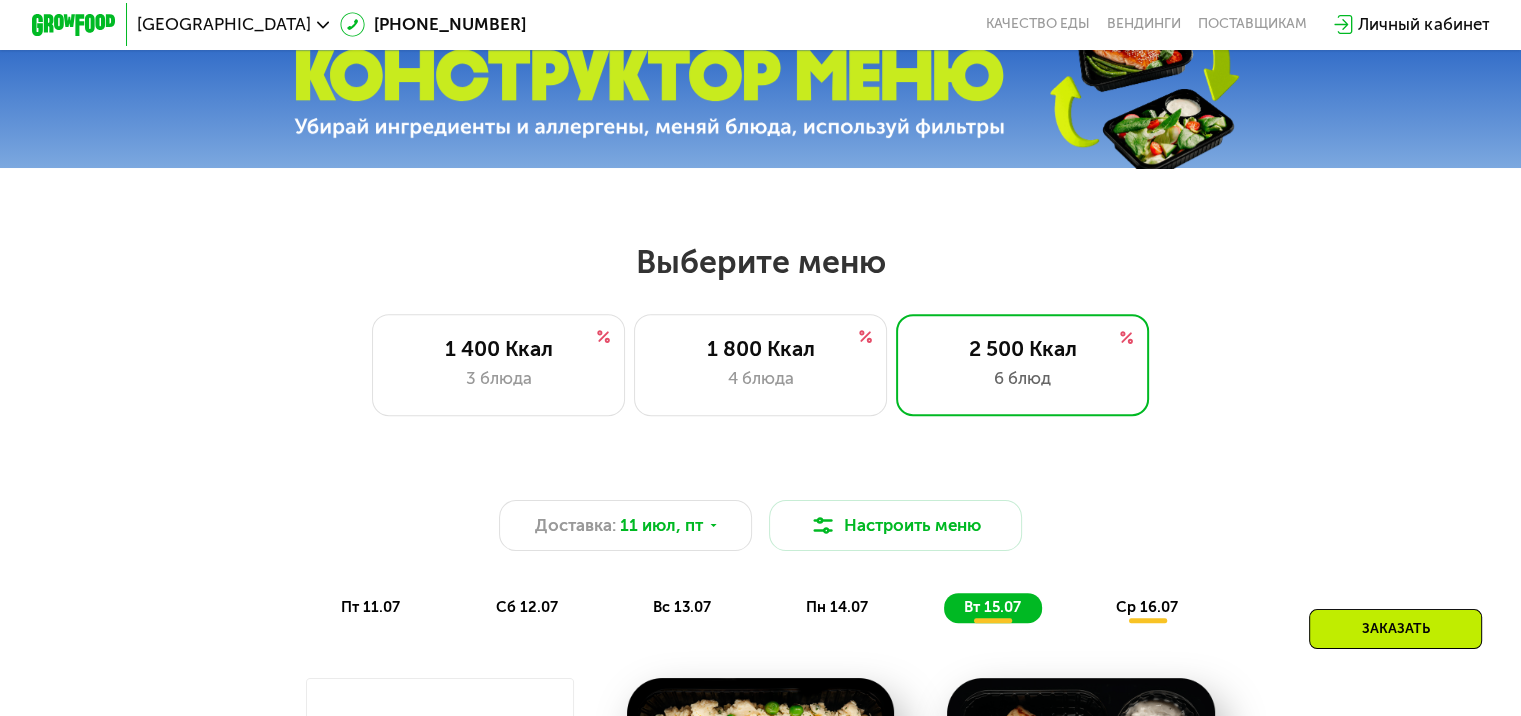 click on "пт 11.07" at bounding box center [370, 607] 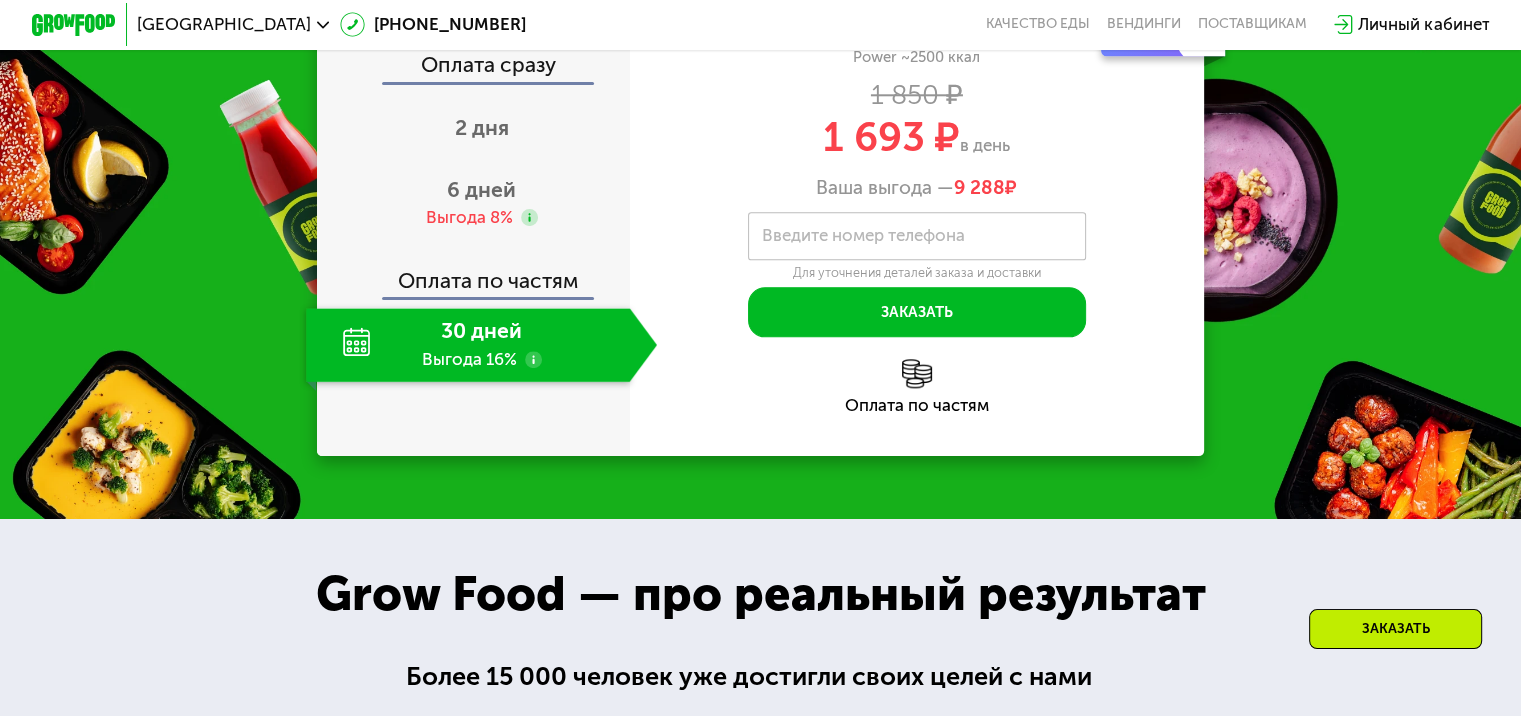 scroll, scrollTop: 2600, scrollLeft: 0, axis: vertical 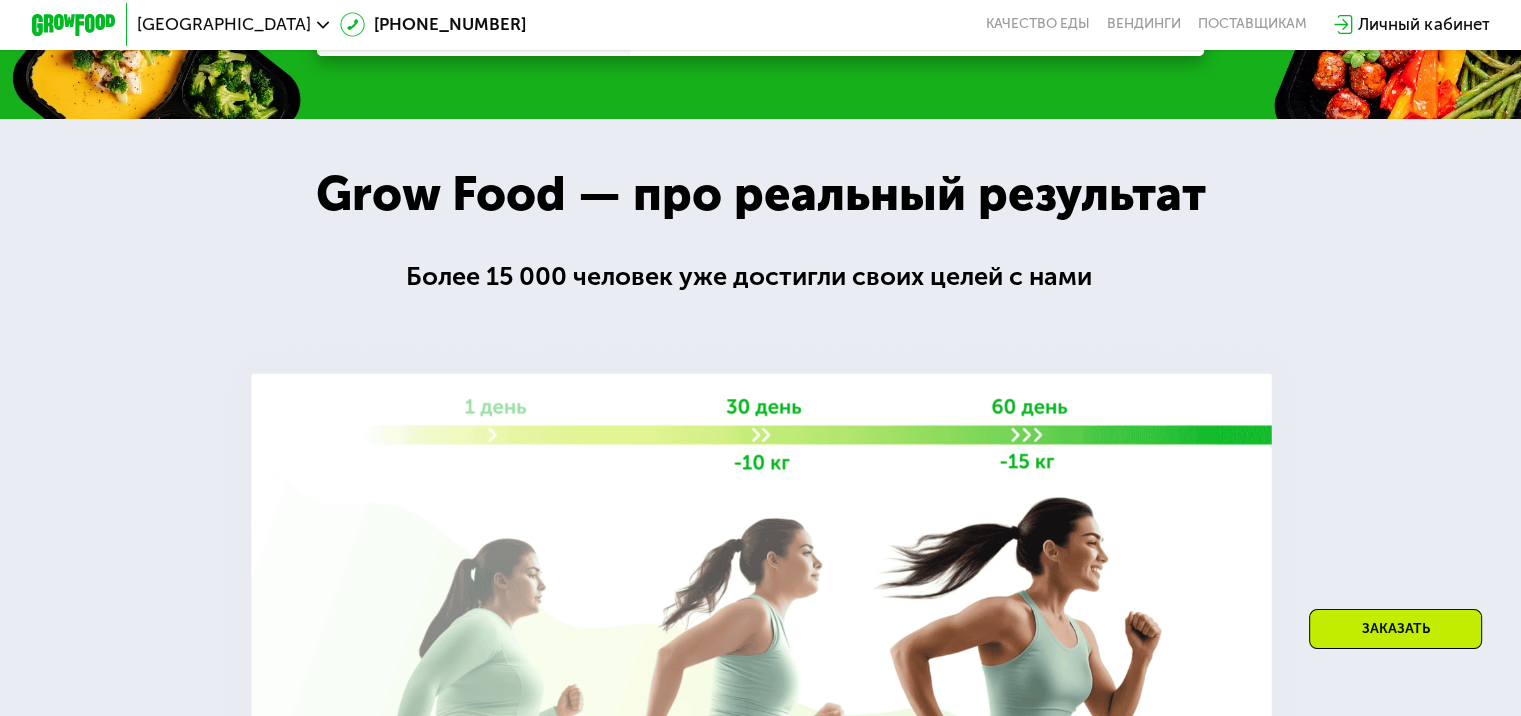 click on "30 дней Выгода 16%" 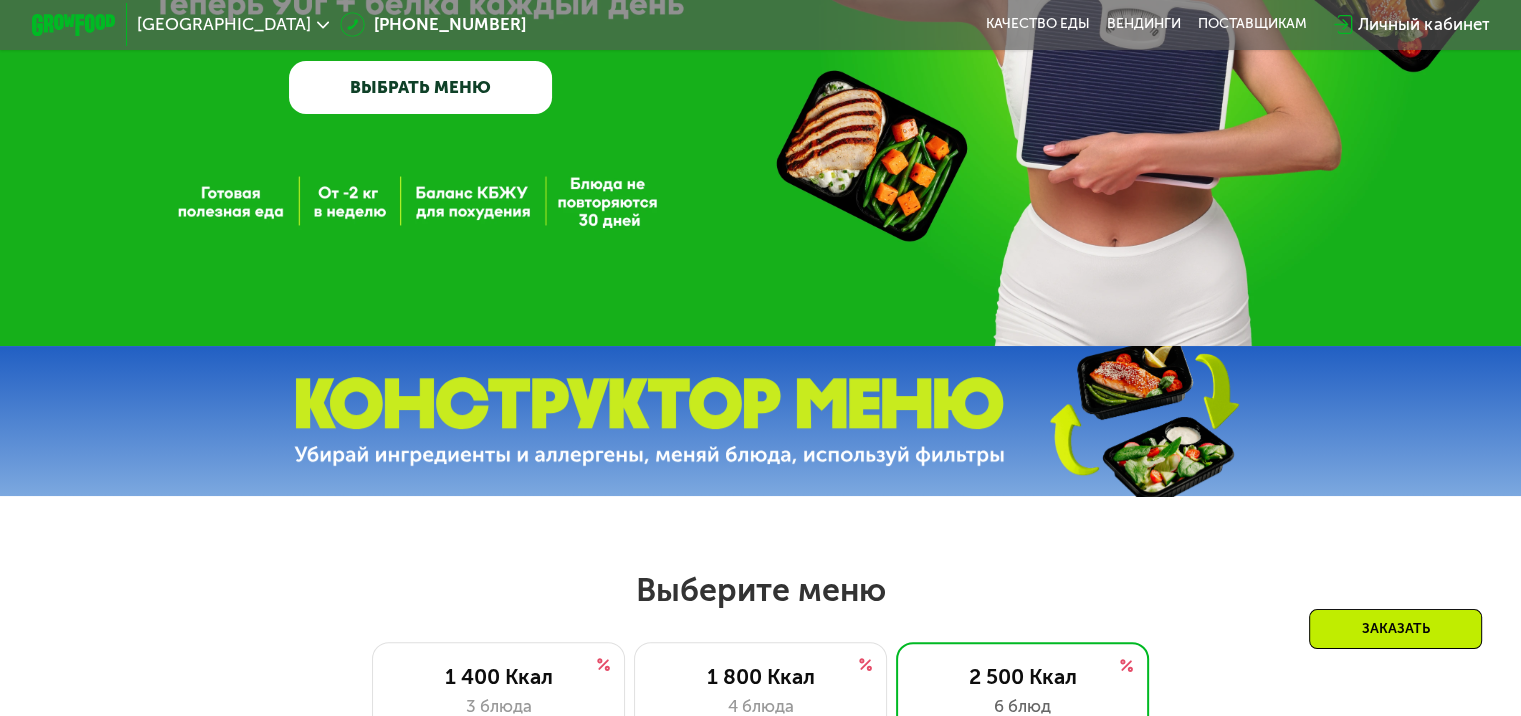 scroll, scrollTop: 600, scrollLeft: 0, axis: vertical 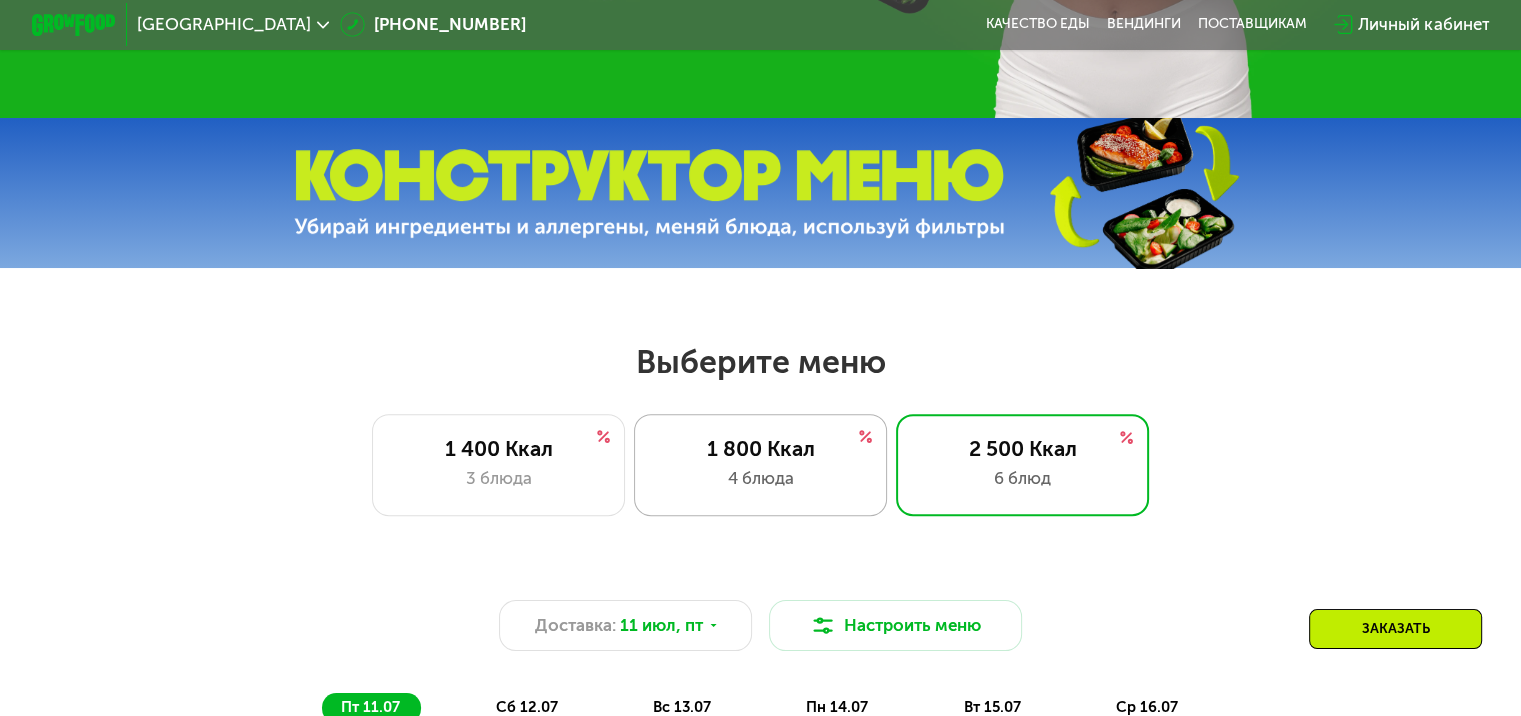click on "4 блюда" at bounding box center (760, 478) 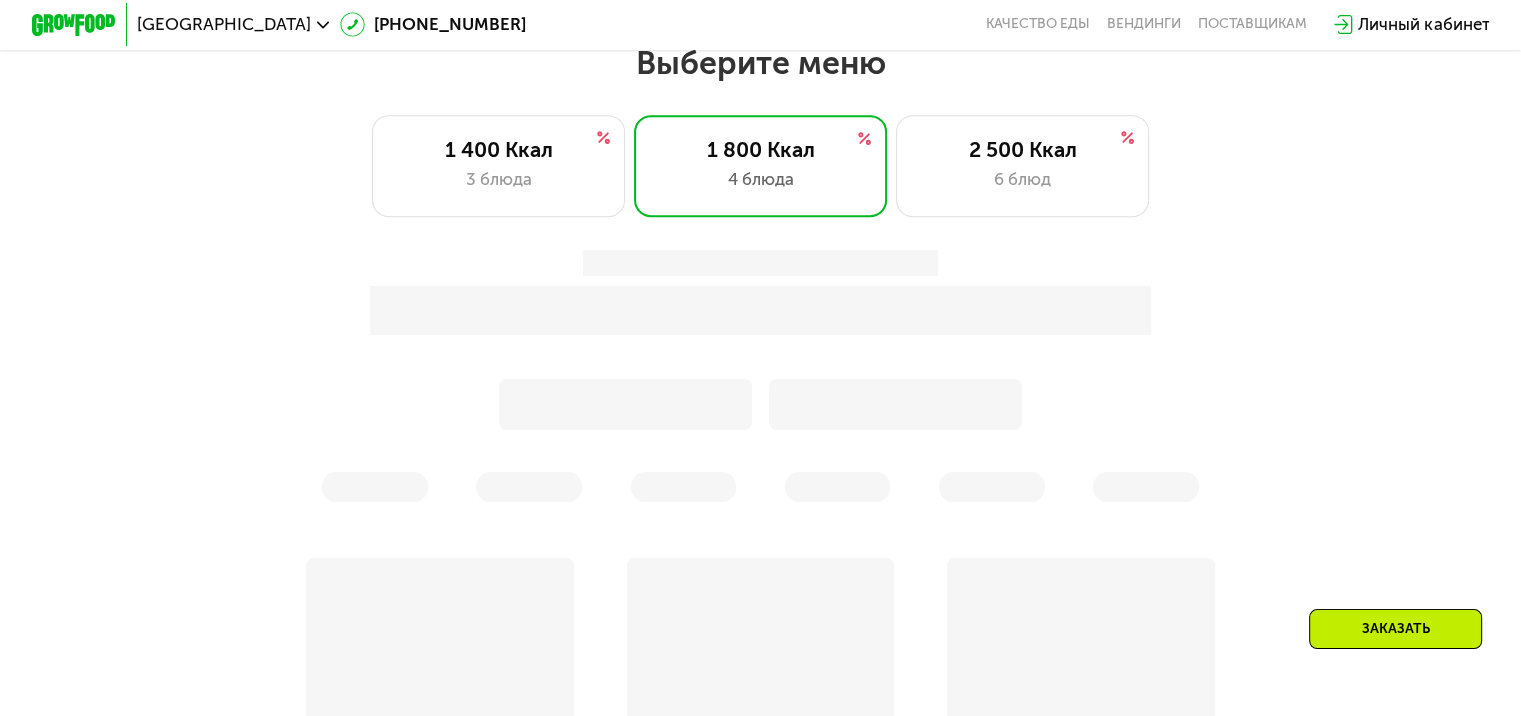 scroll, scrollTop: 1100, scrollLeft: 0, axis: vertical 